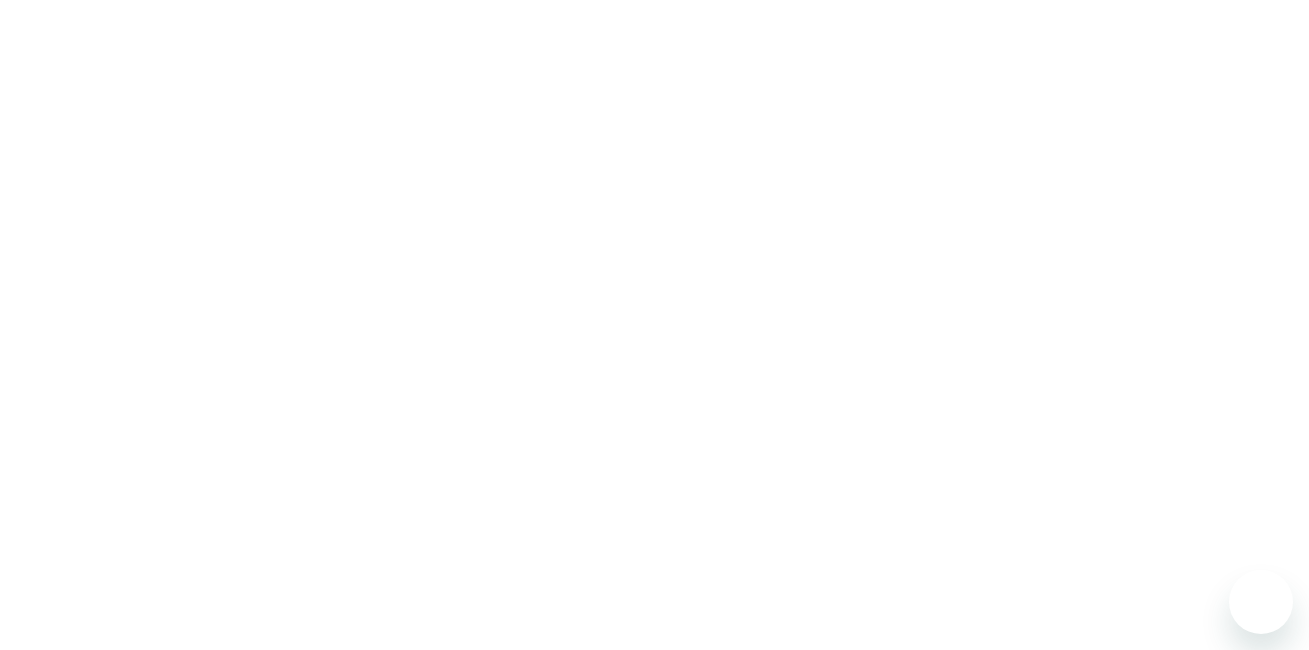 scroll, scrollTop: 0, scrollLeft: 0, axis: both 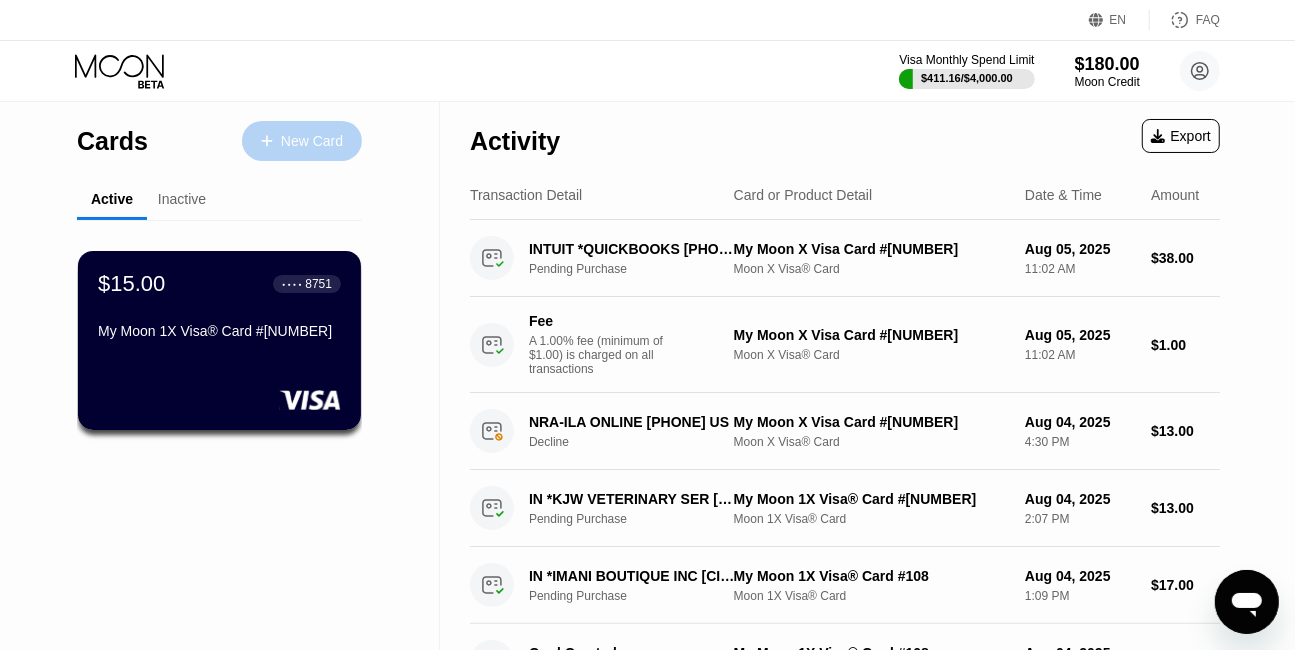 click on "New Card" at bounding box center (312, 141) 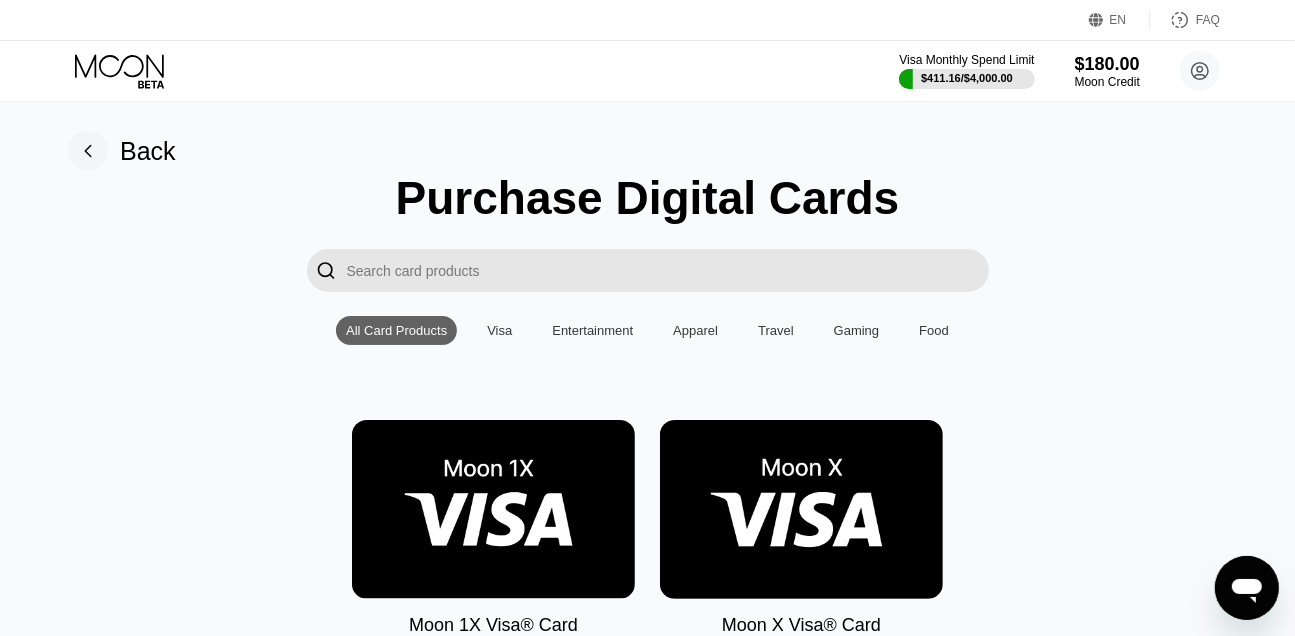 click at bounding box center (493, 509) 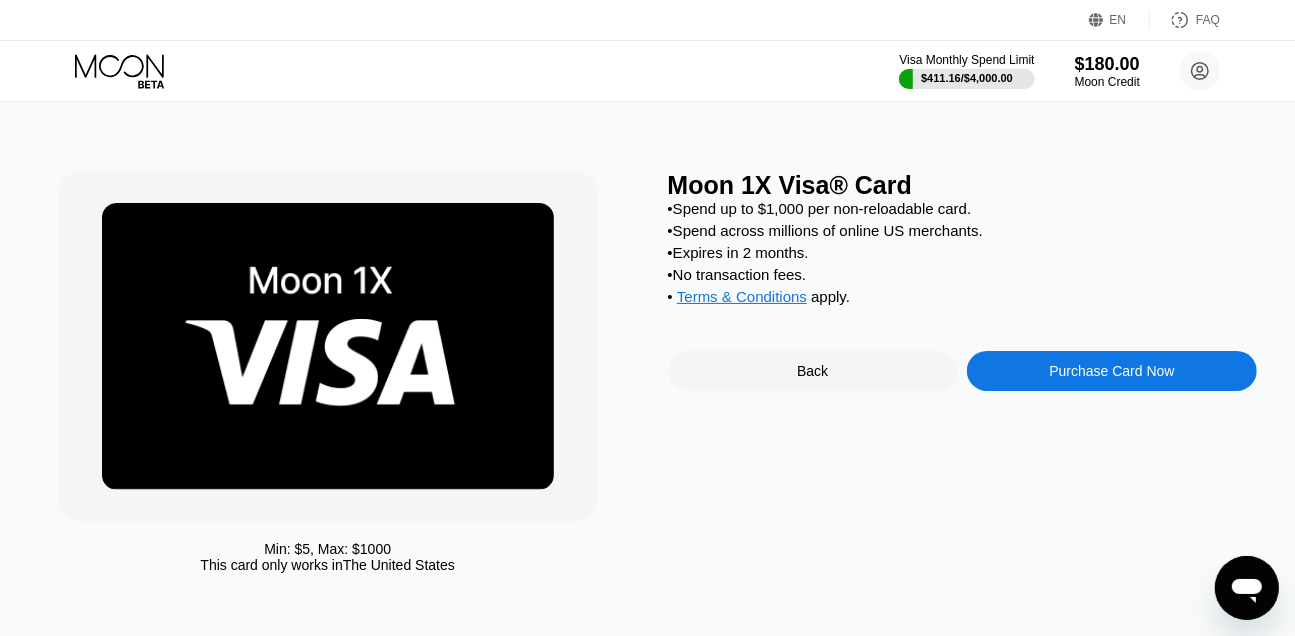 click on "Purchase Card Now" at bounding box center [1111, 371] 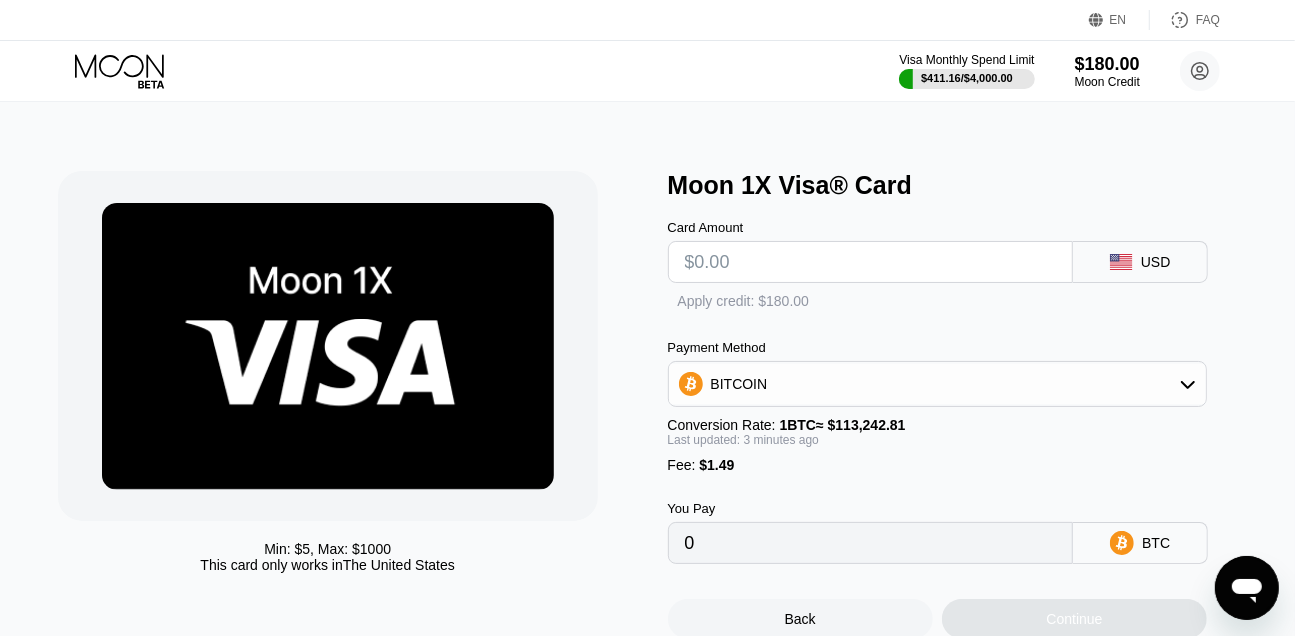 click at bounding box center [871, 262] 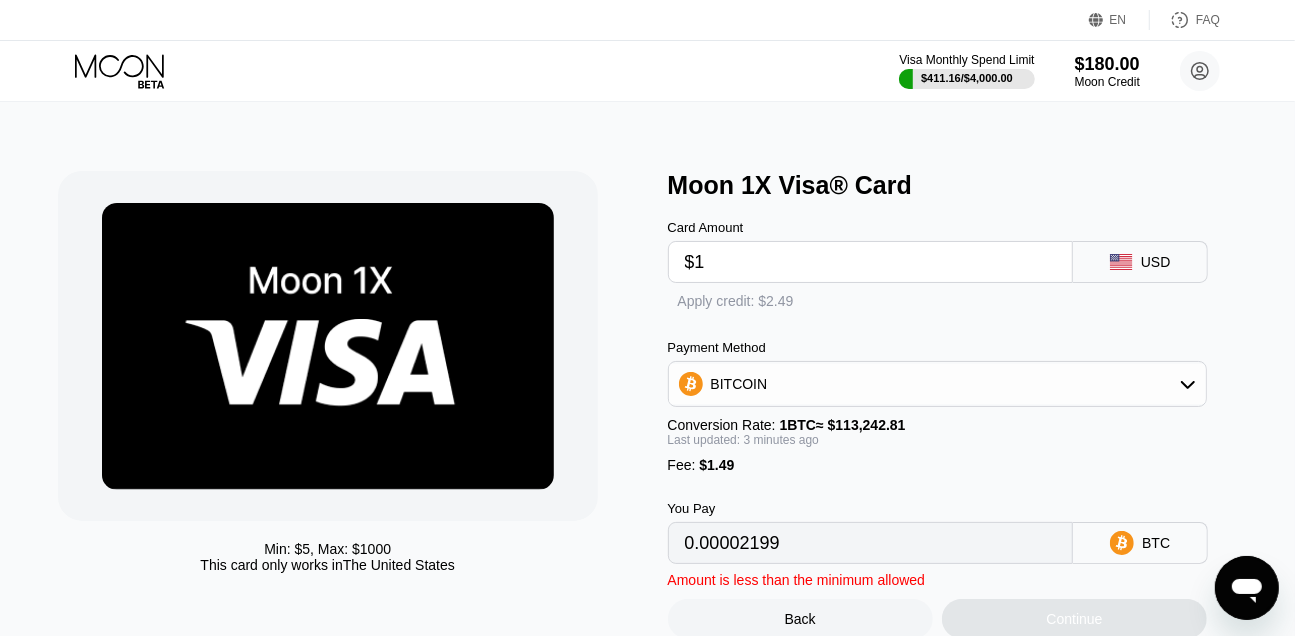 type on "0.00002199" 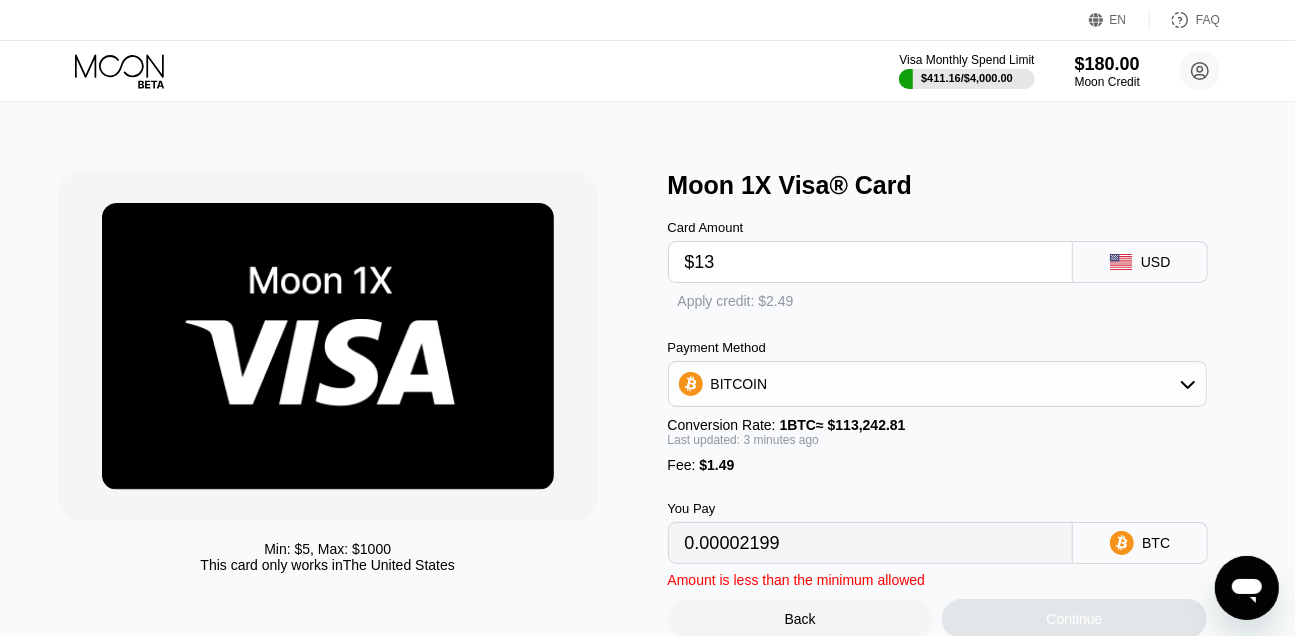 type on "0.00012796" 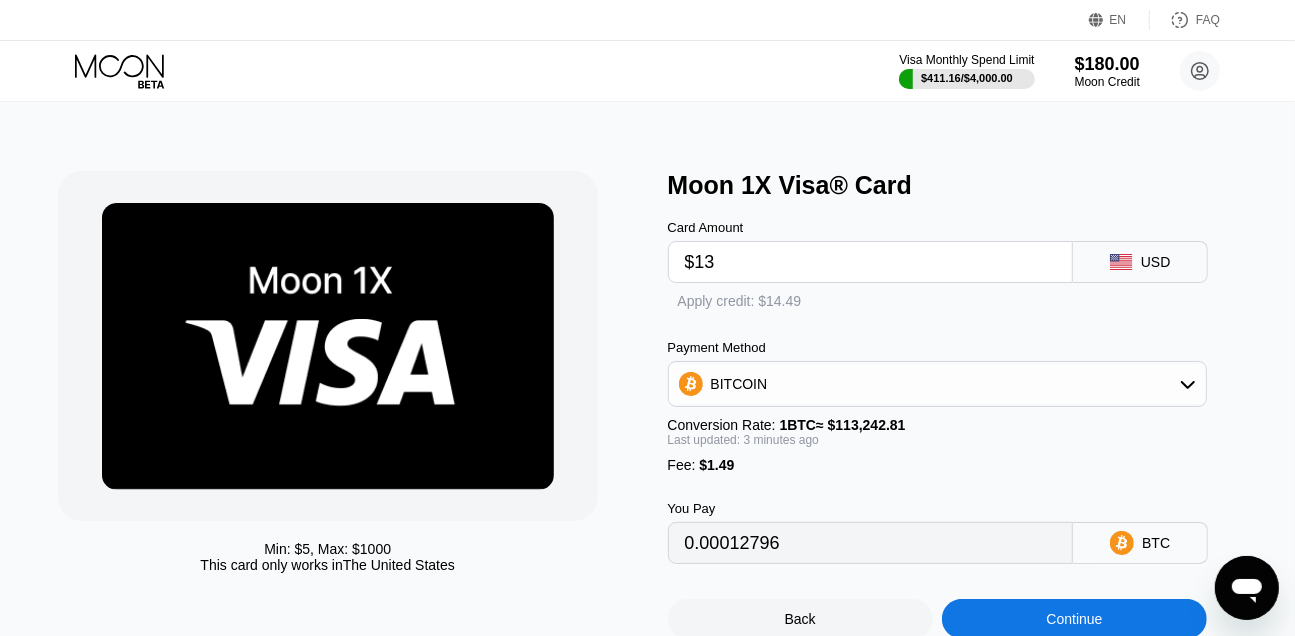 type on "$13" 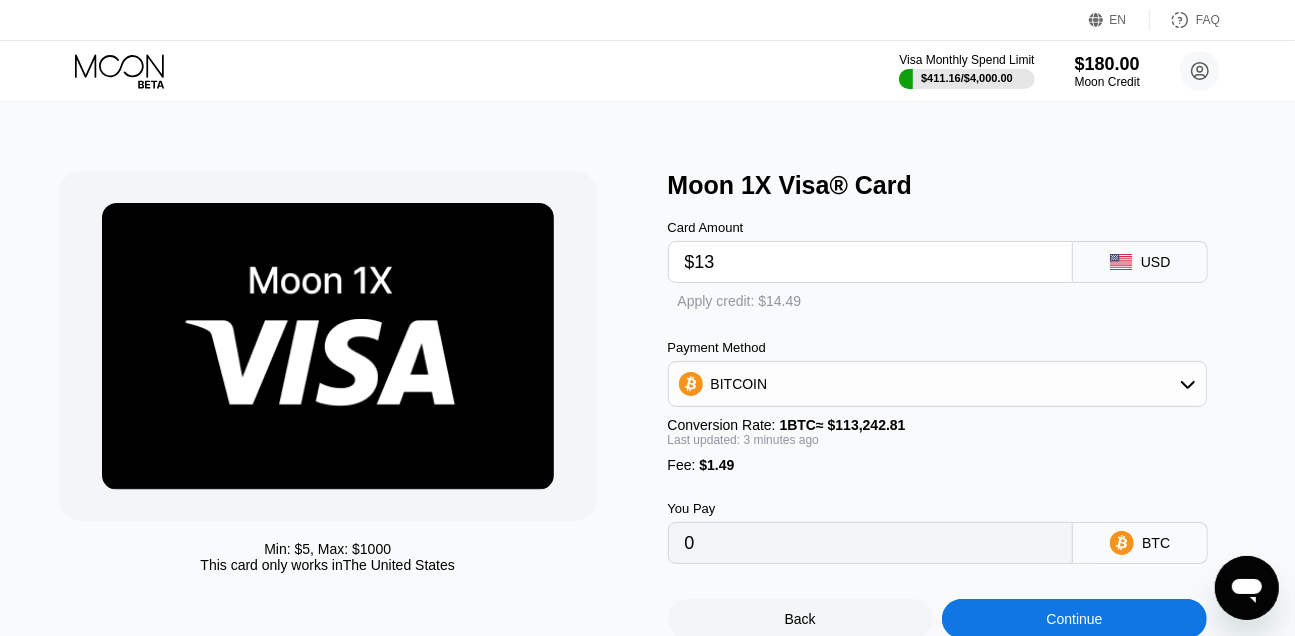 scroll, scrollTop: 363, scrollLeft: 0, axis: vertical 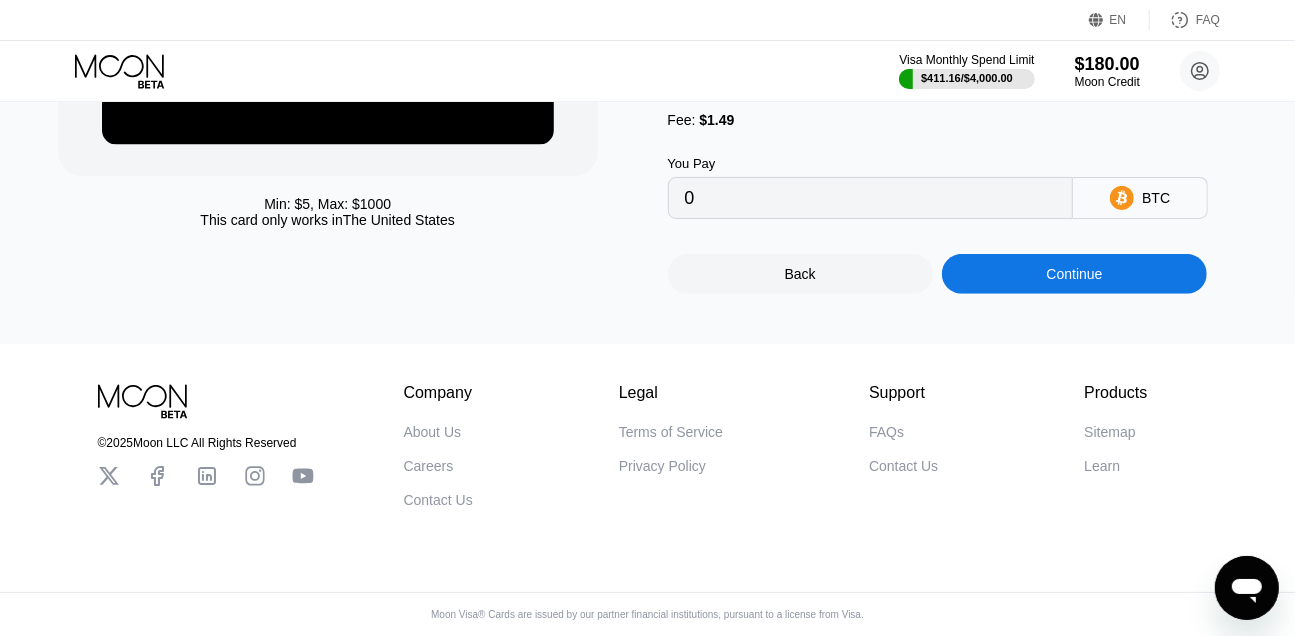 click on "Continue" at bounding box center (1075, 274) 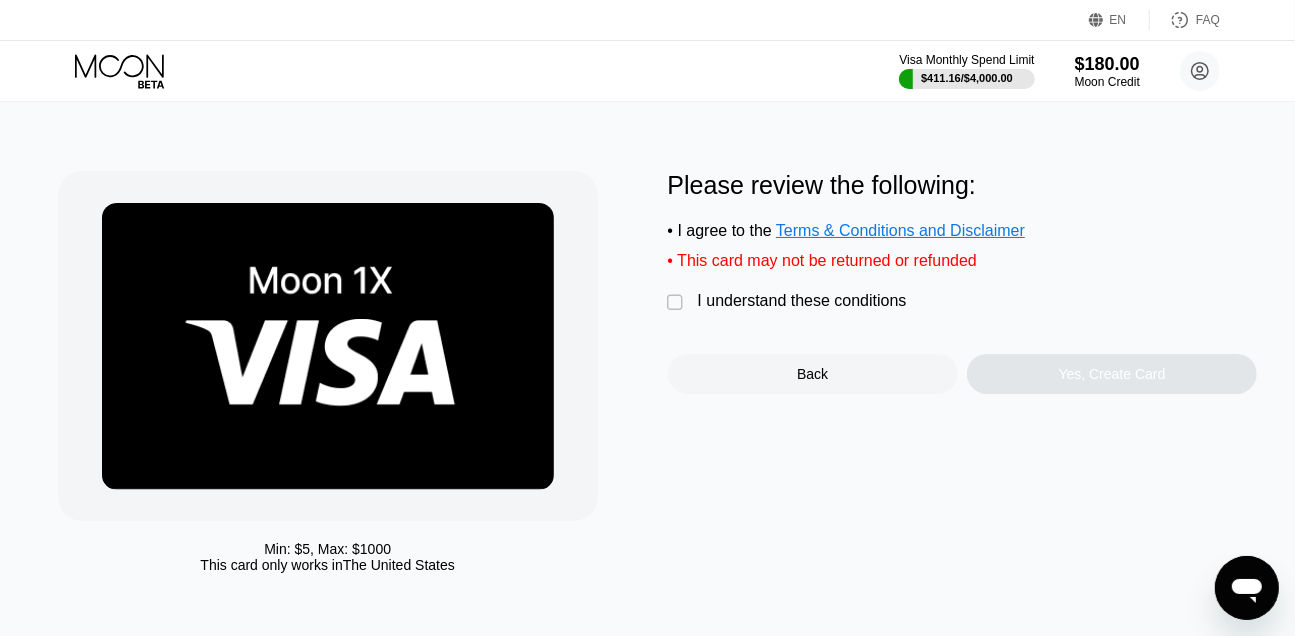 scroll, scrollTop: 0, scrollLeft: 0, axis: both 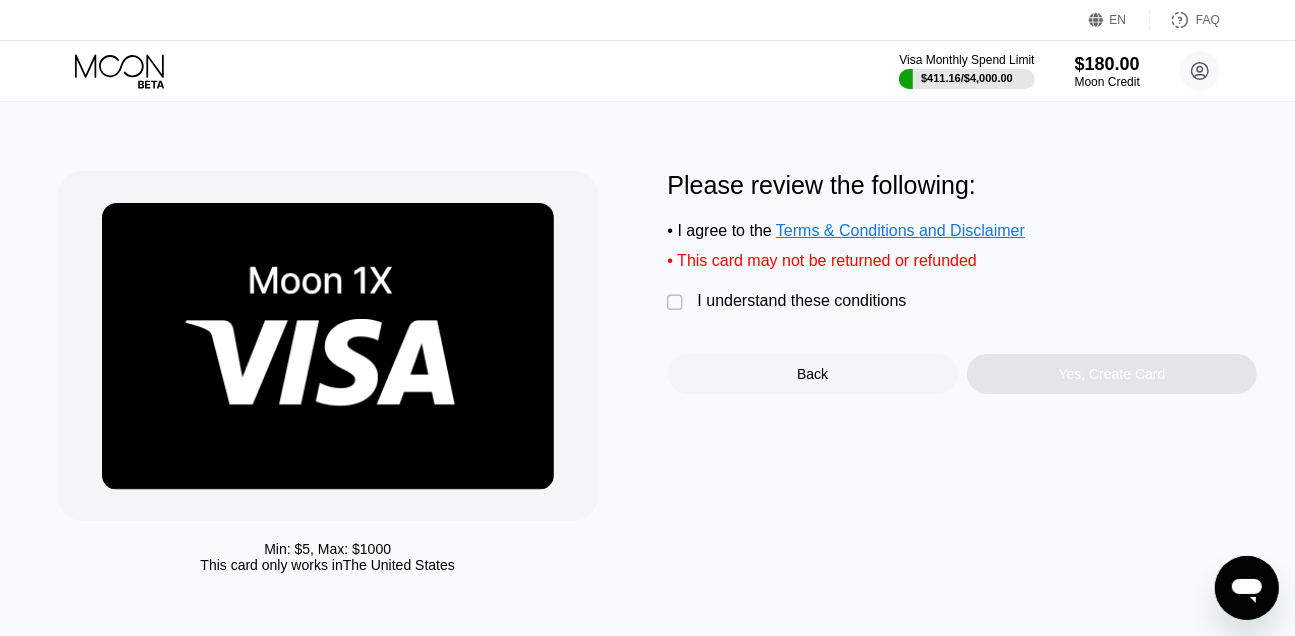 click on "Please review the following: • I agree to the   Terms & Conditions and Disclaimer • This card may not be returned or refunded  I understand these conditions Back Yes, Create Card" at bounding box center [963, 282] 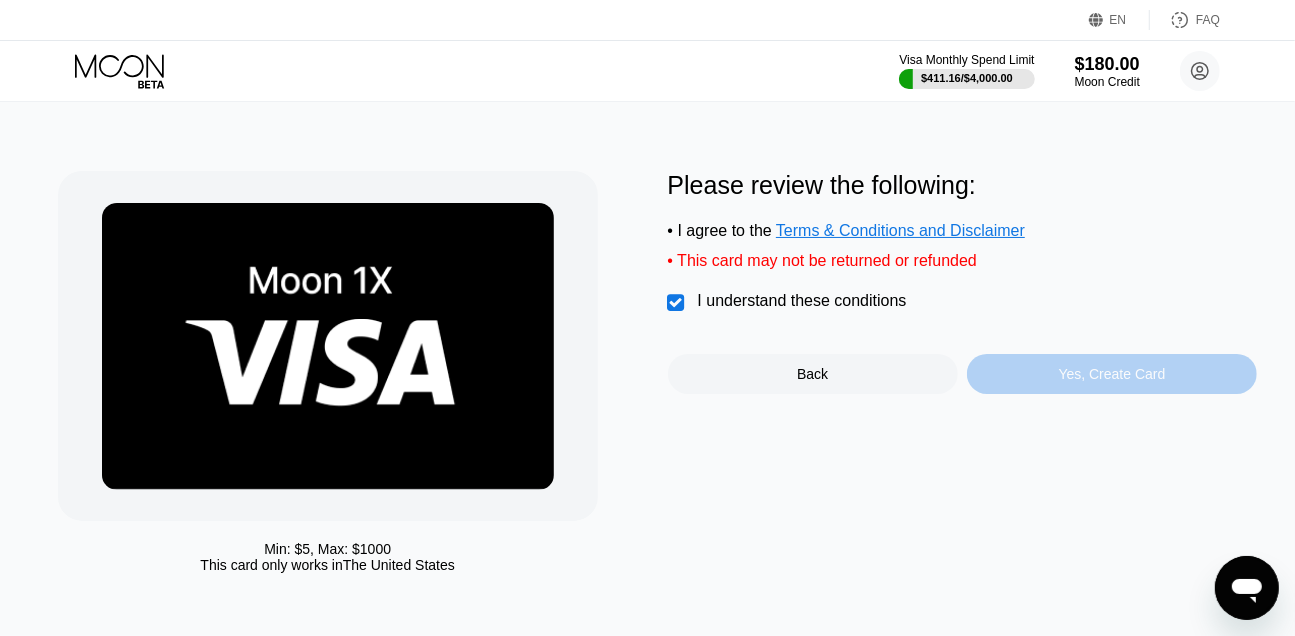 click on "Yes, Create Card" at bounding box center (1112, 374) 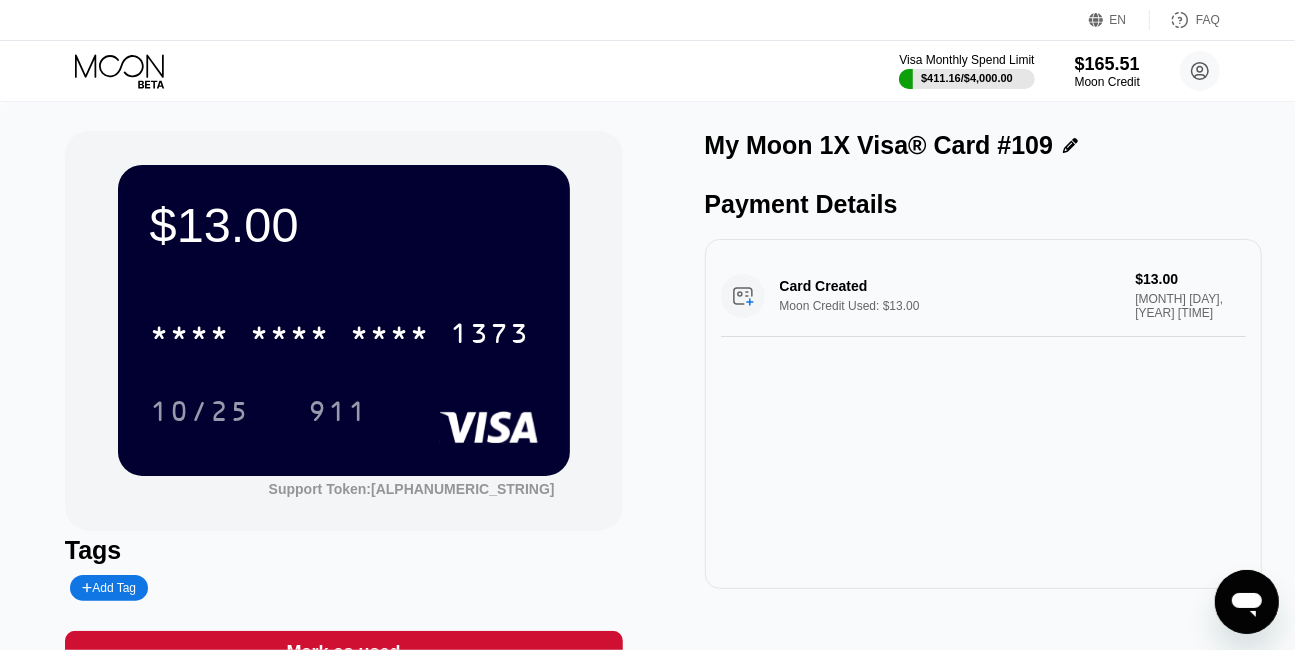 click 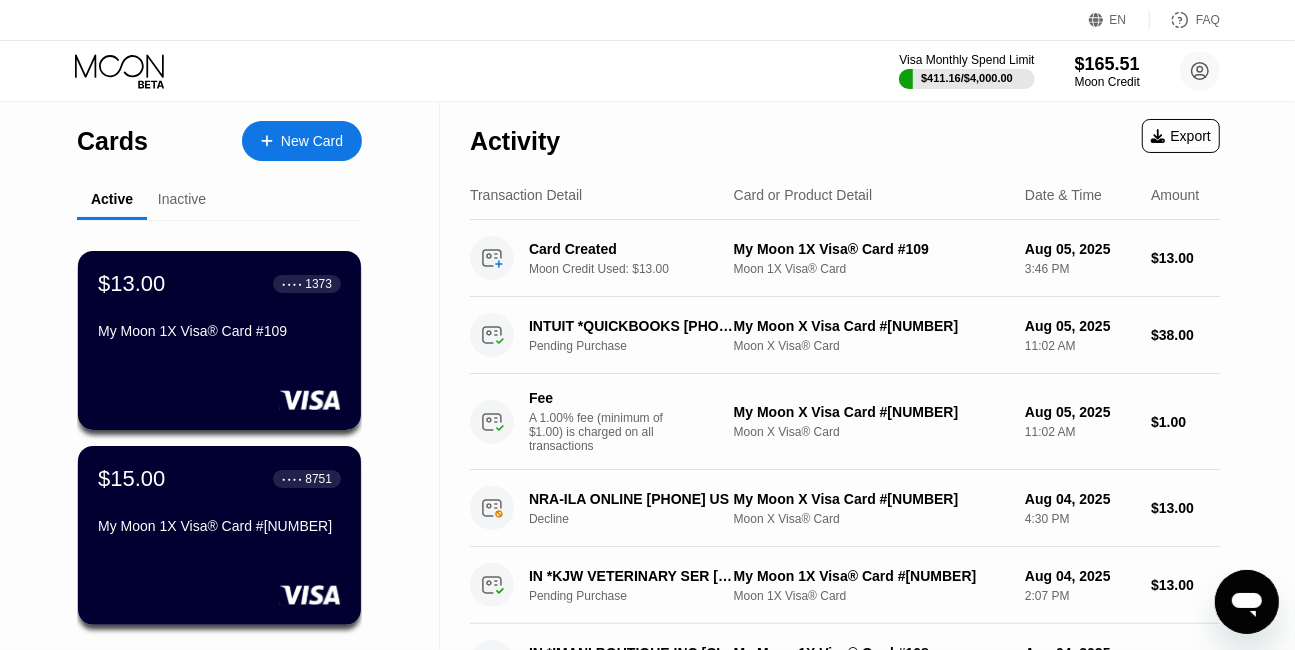 click at bounding box center (277, 141) 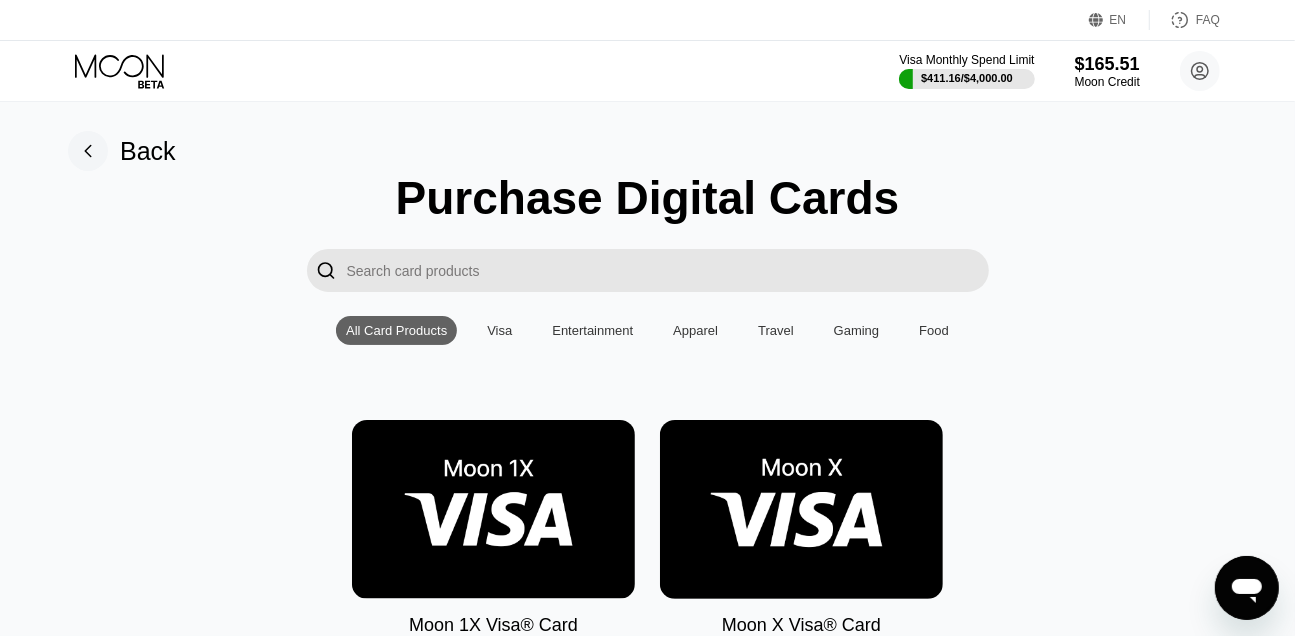 click at bounding box center (493, 509) 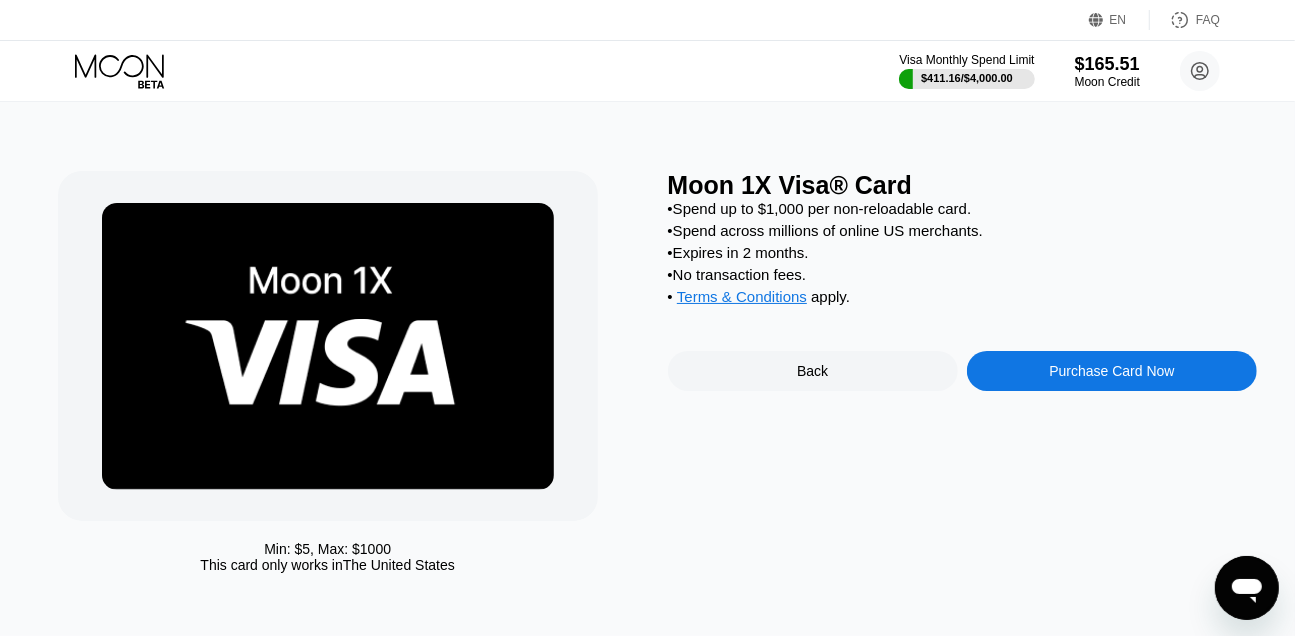 click on "Purchase Card Now" at bounding box center [1112, 371] 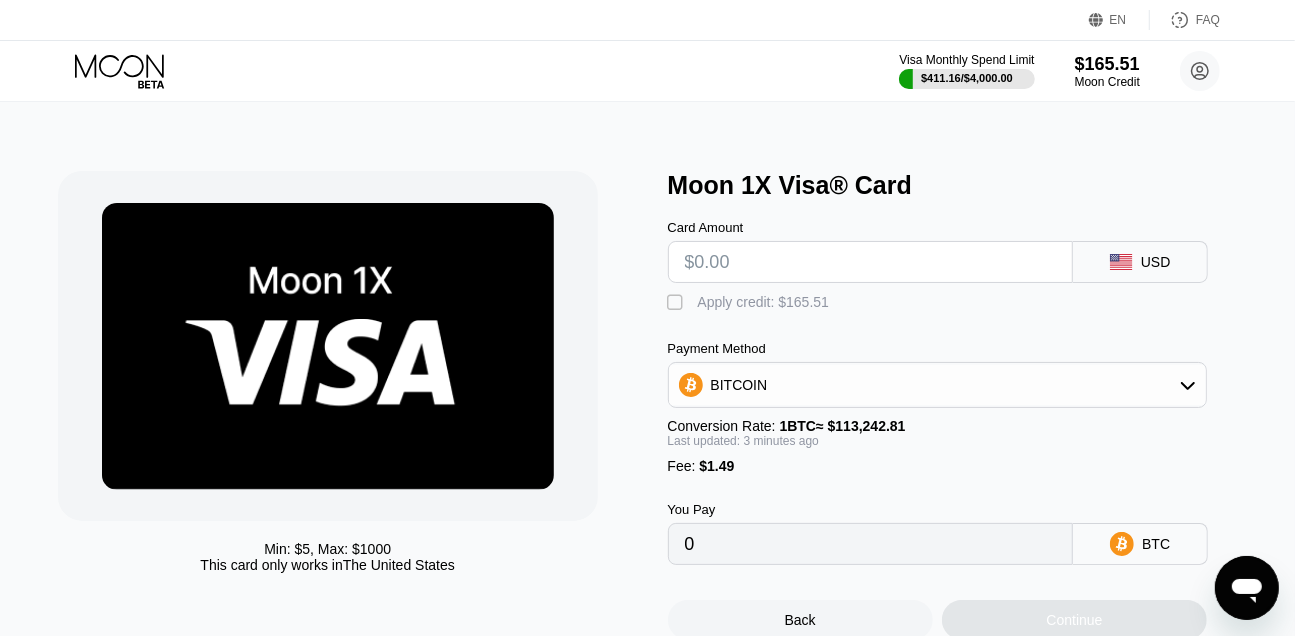 click at bounding box center [871, 262] 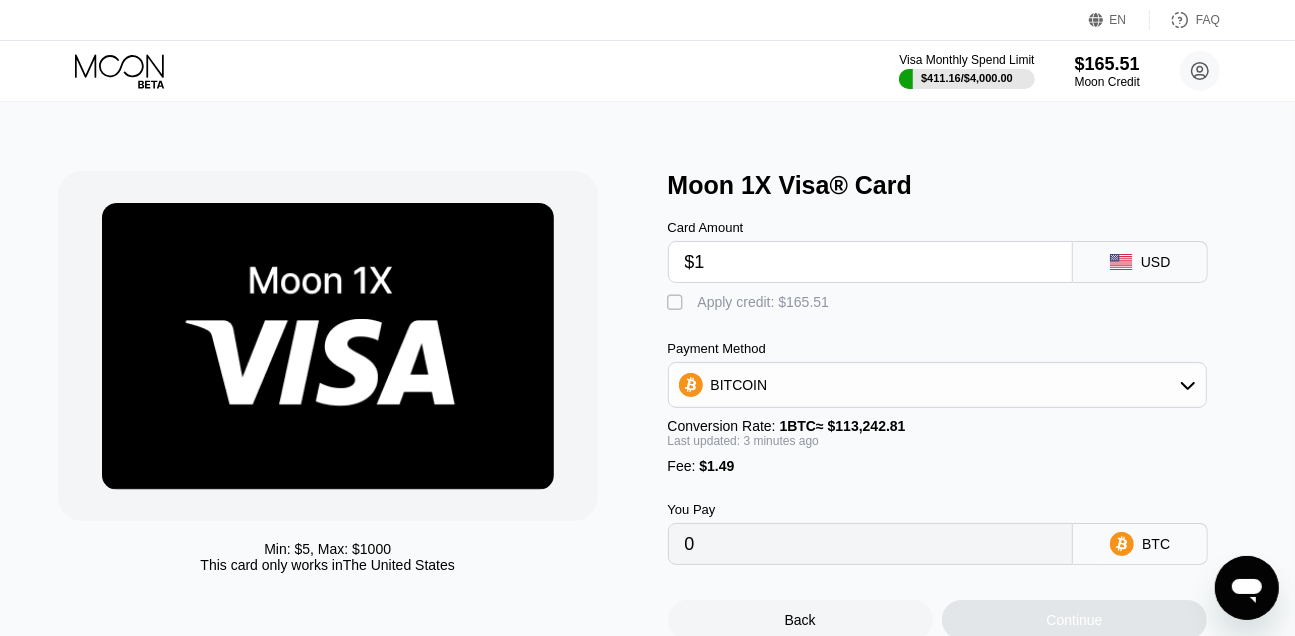 type on "$14" 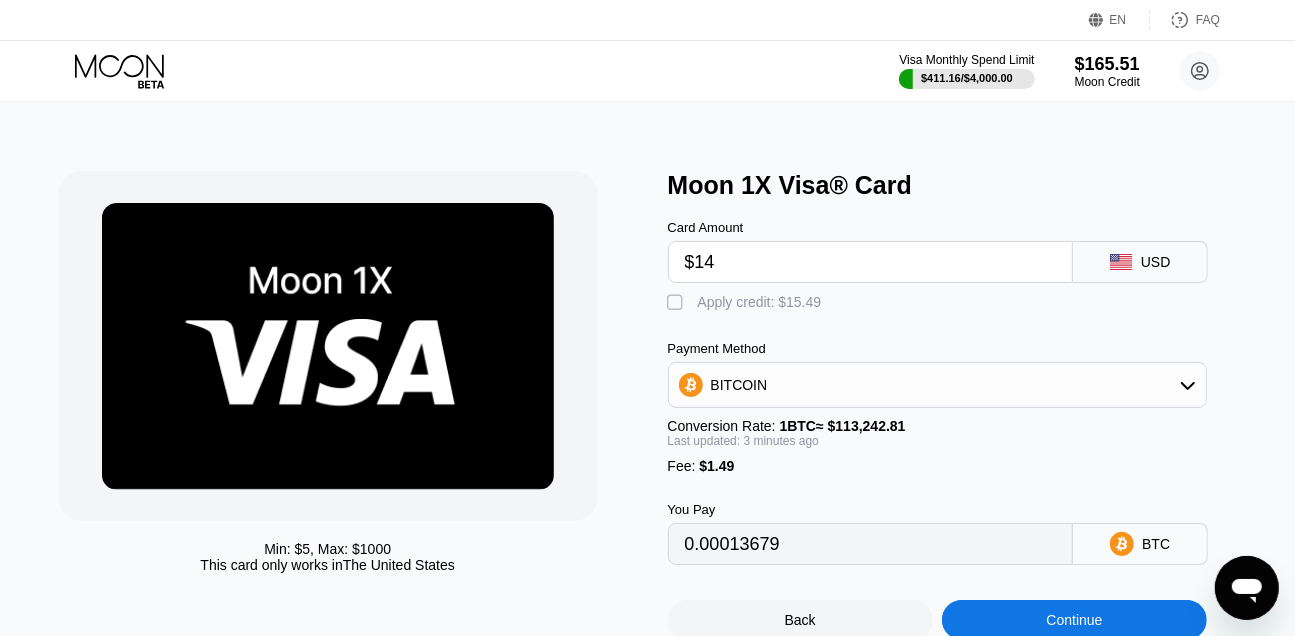 type on "0.00013661" 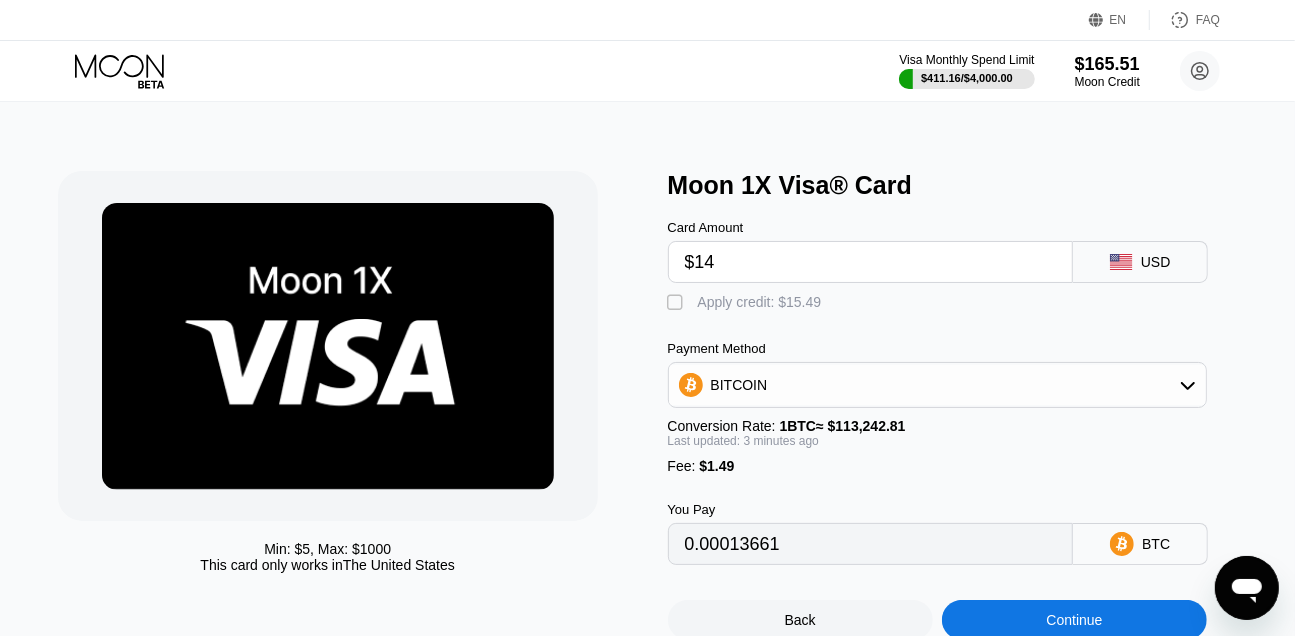 type on "$14" 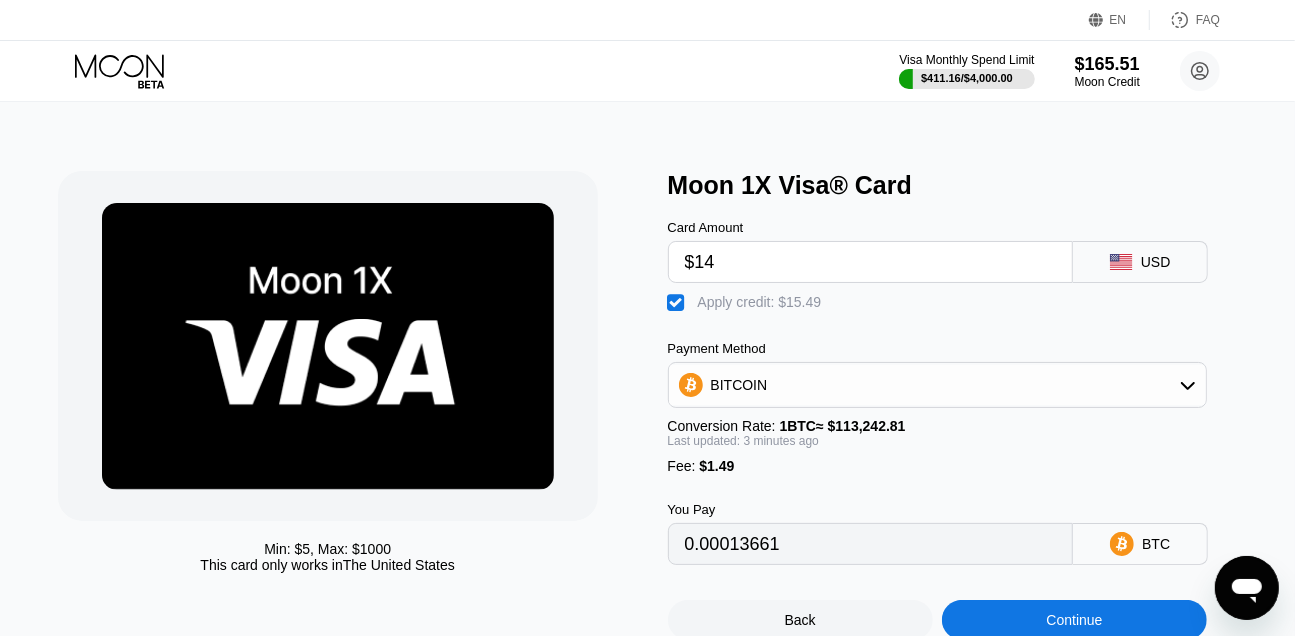 type on "0" 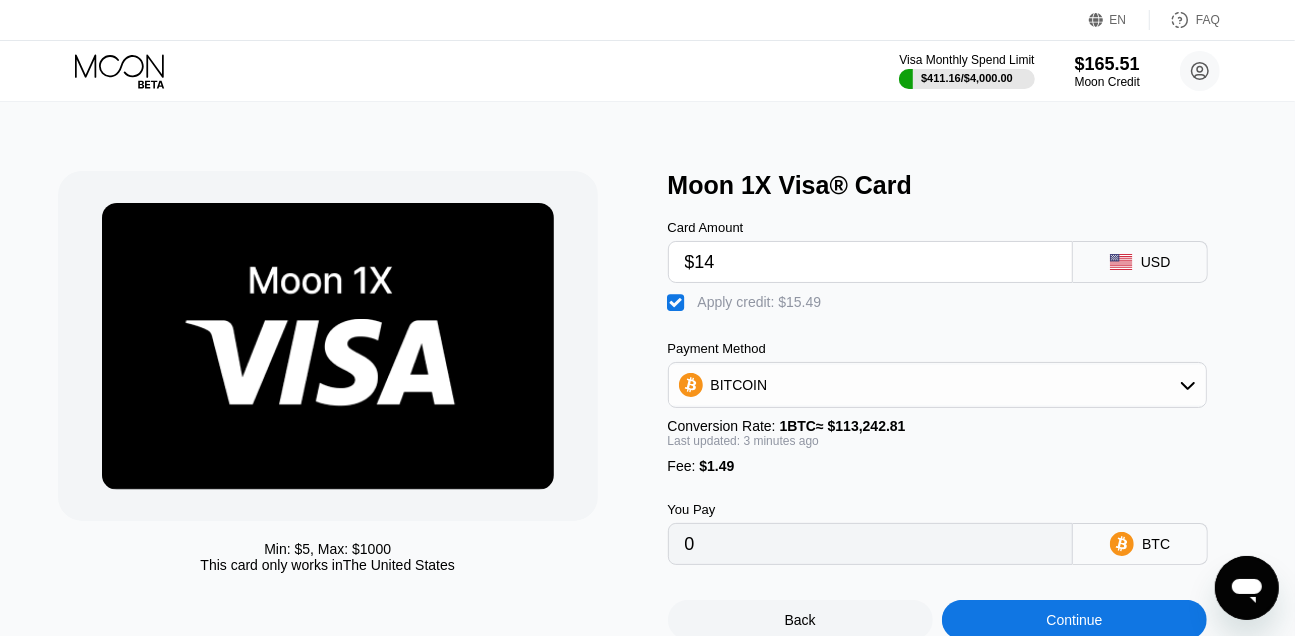 click on "Continue" at bounding box center [1074, 620] 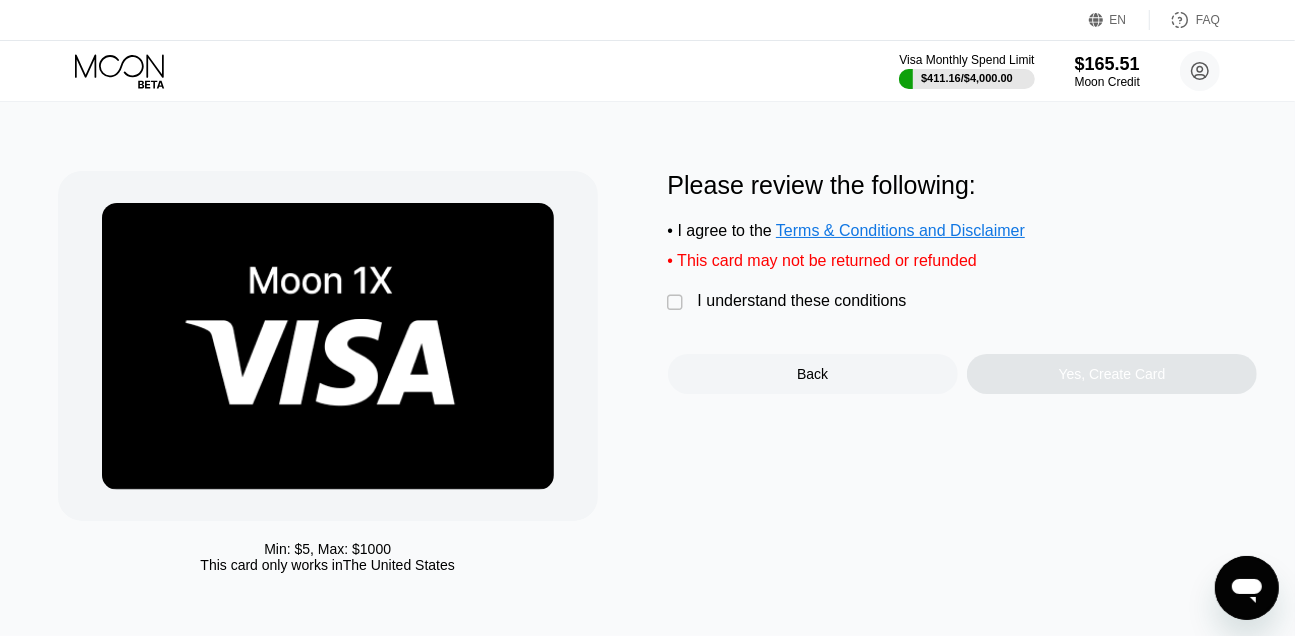 click on "I understand these conditions" at bounding box center (802, 301) 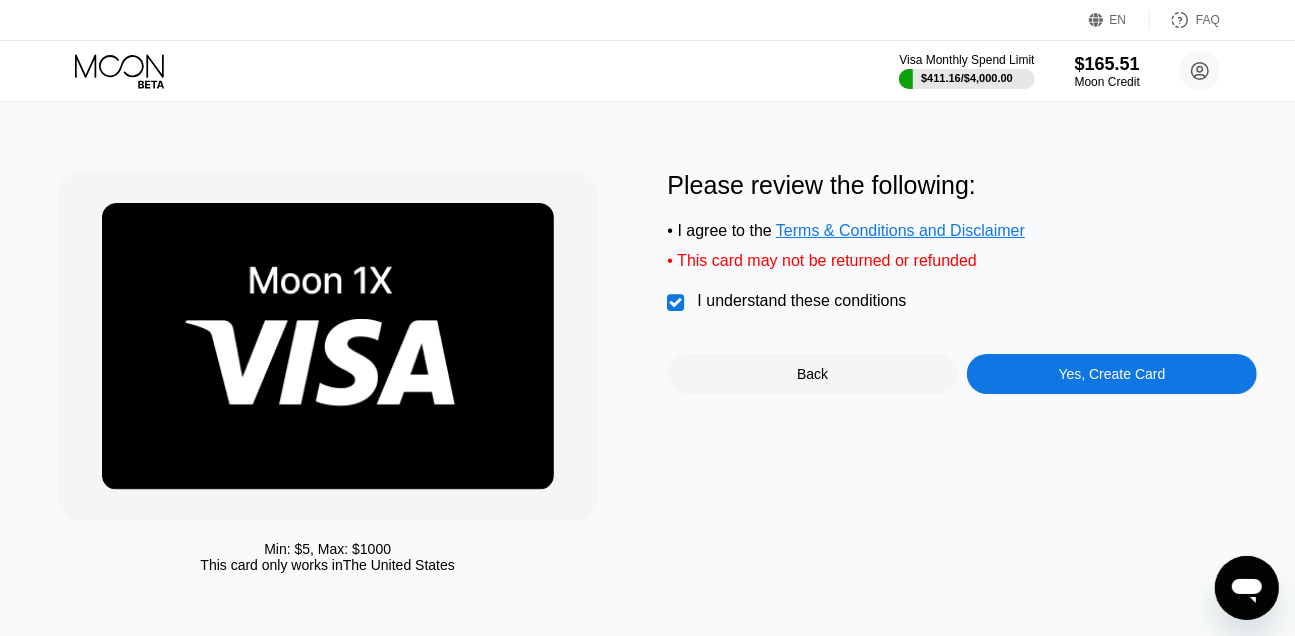 click on "Yes, Create Card" at bounding box center [1112, 374] 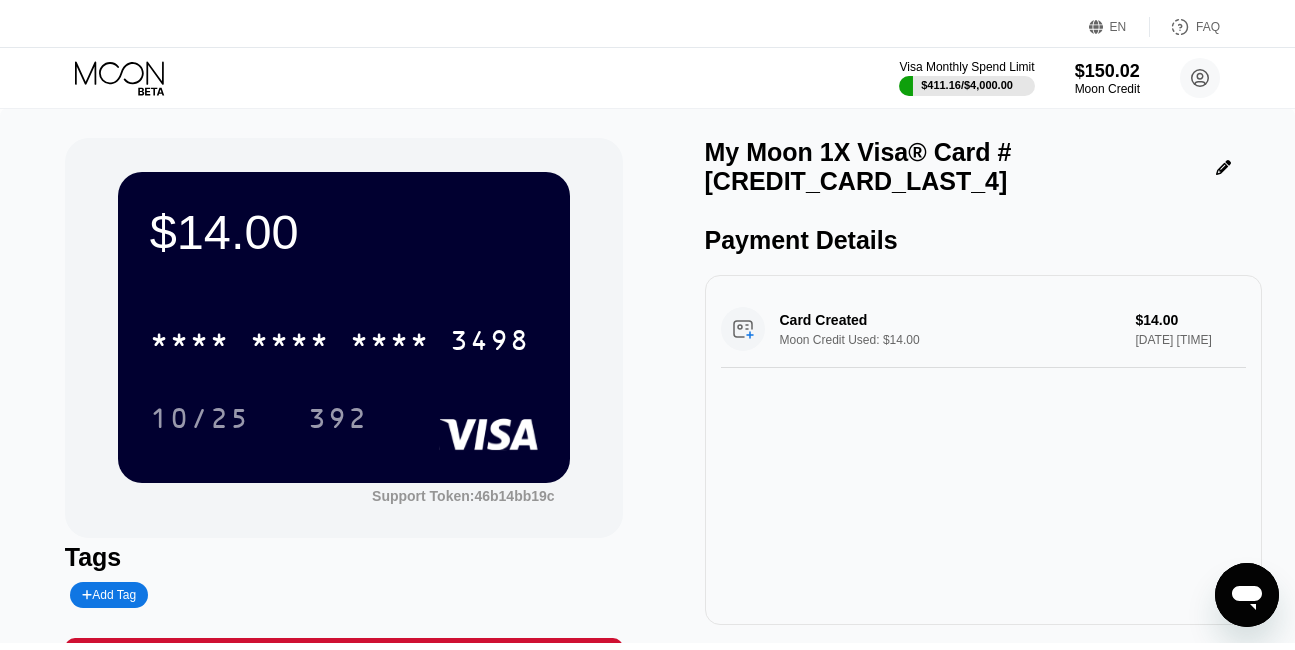 scroll, scrollTop: 0, scrollLeft: 0, axis: both 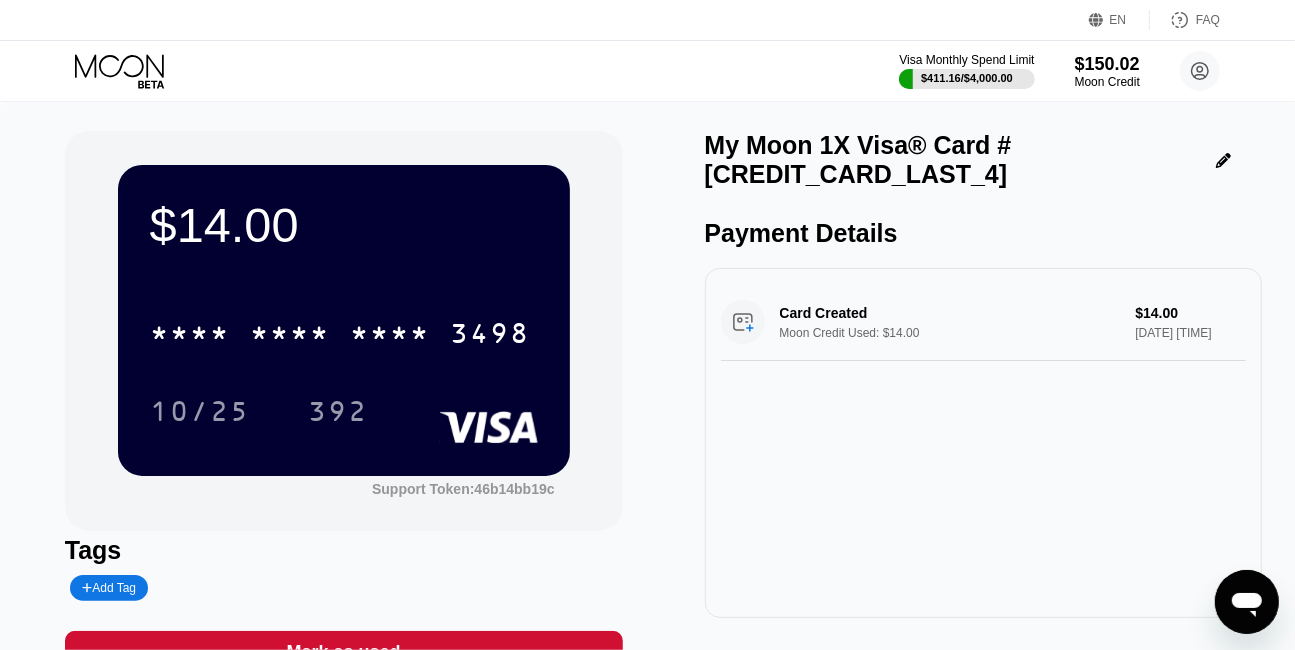 click 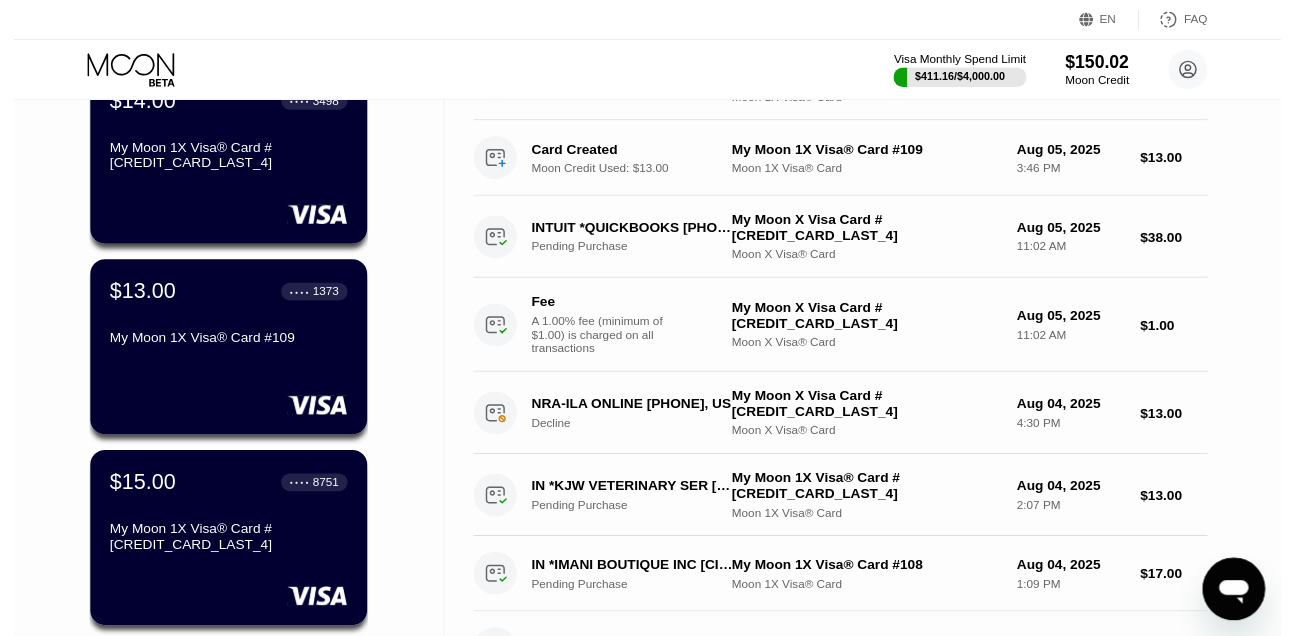 scroll, scrollTop: 0, scrollLeft: 0, axis: both 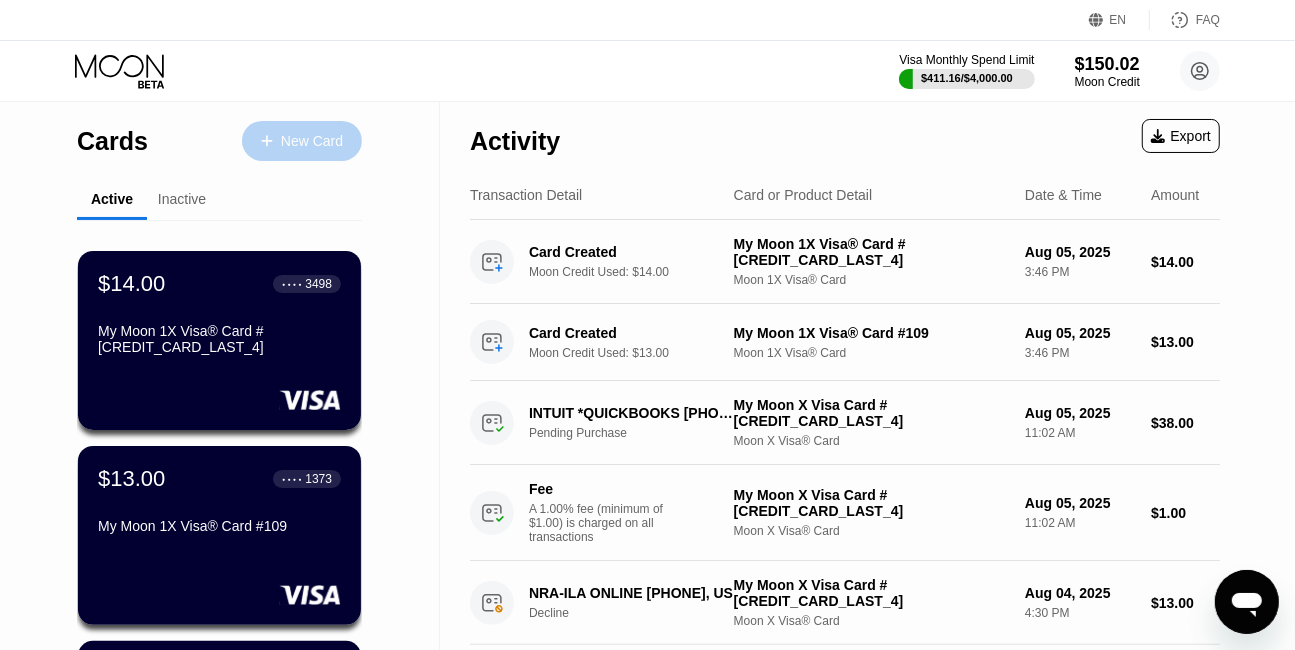 click on "New Card" at bounding box center [312, 141] 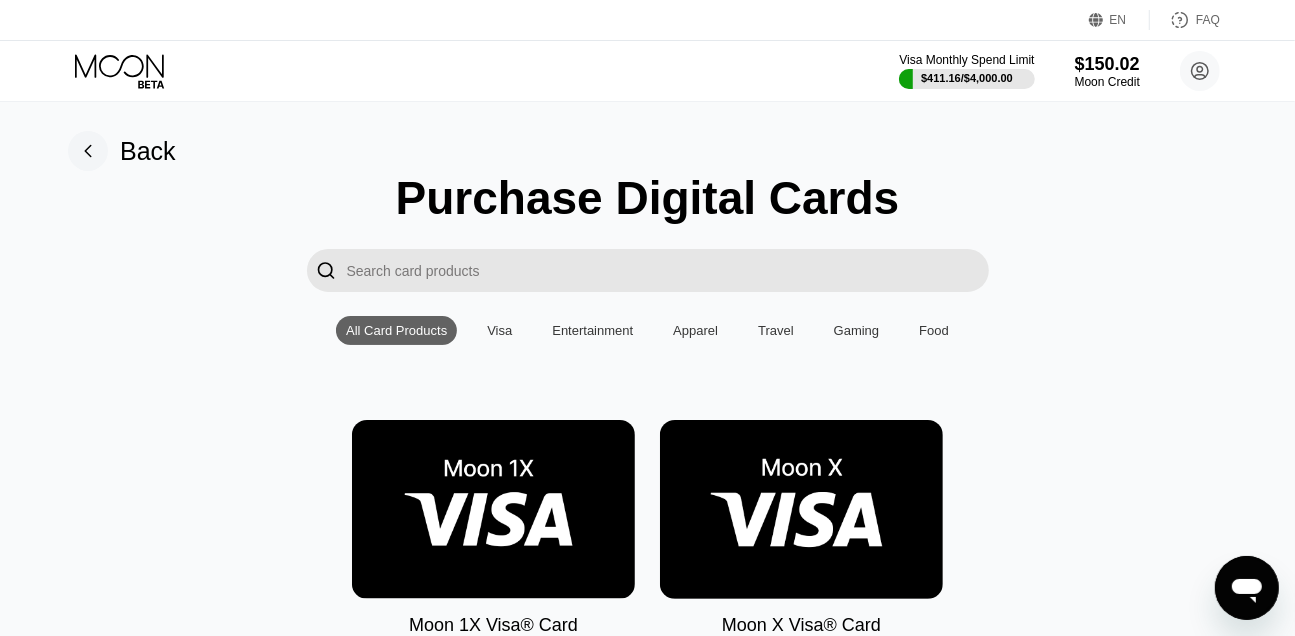 click at bounding box center (493, 509) 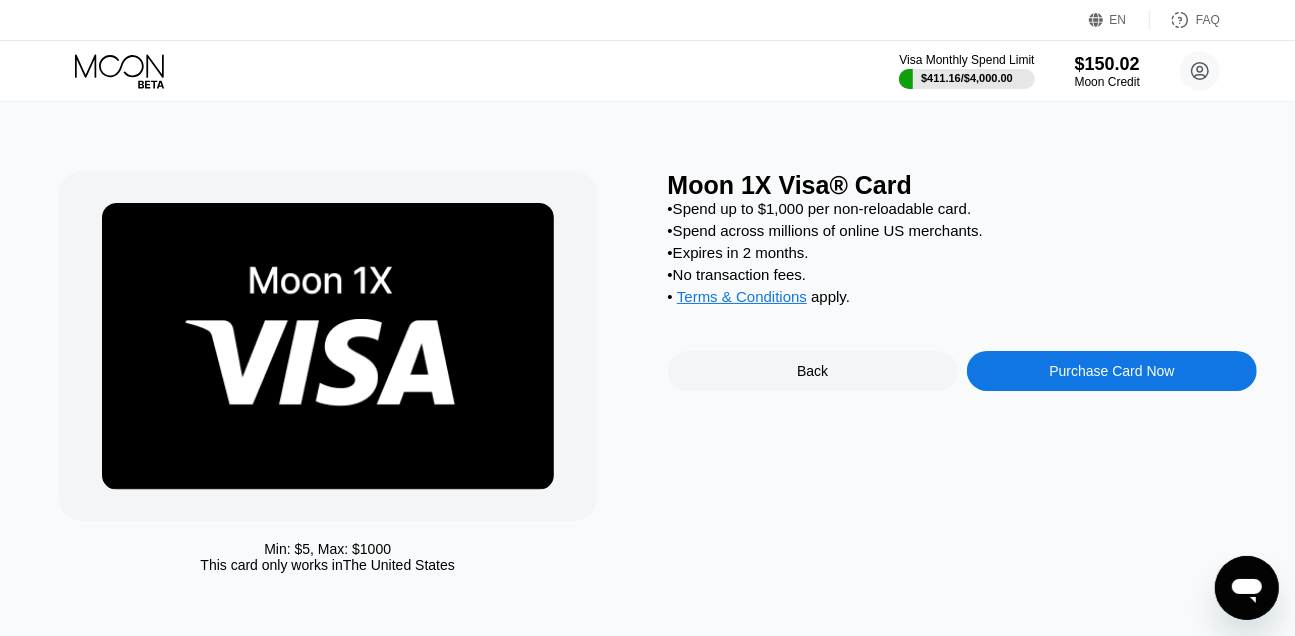 click on "Purchase Card Now" at bounding box center [1112, 371] 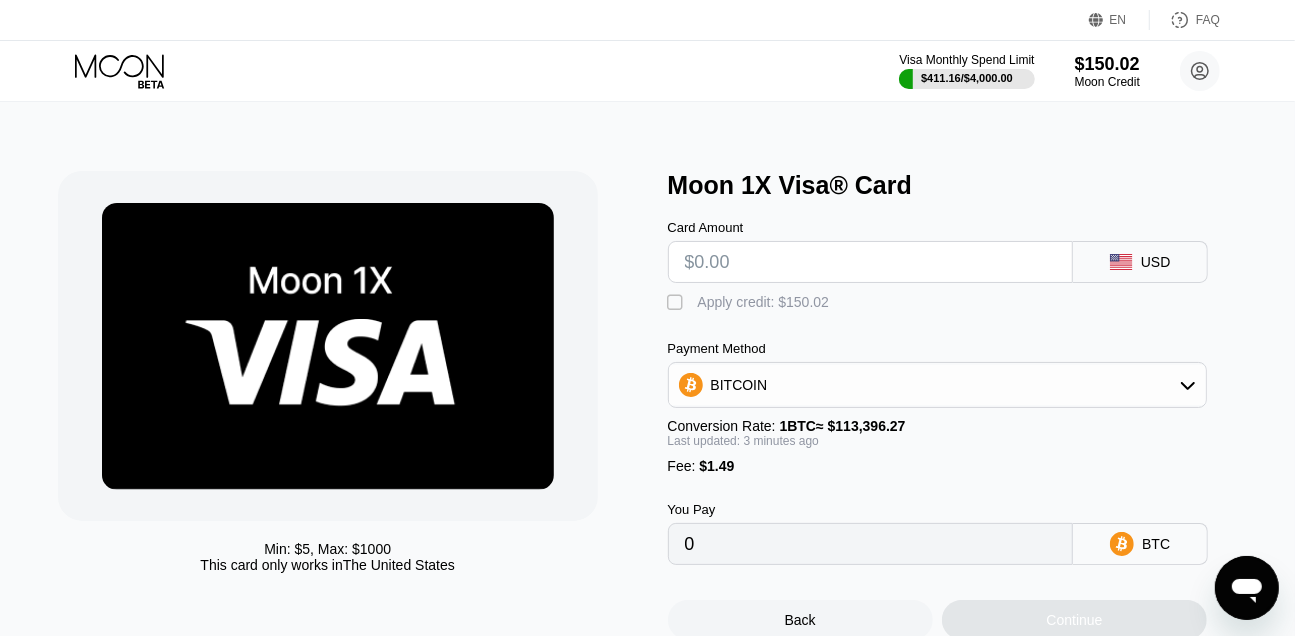 click at bounding box center (871, 262) 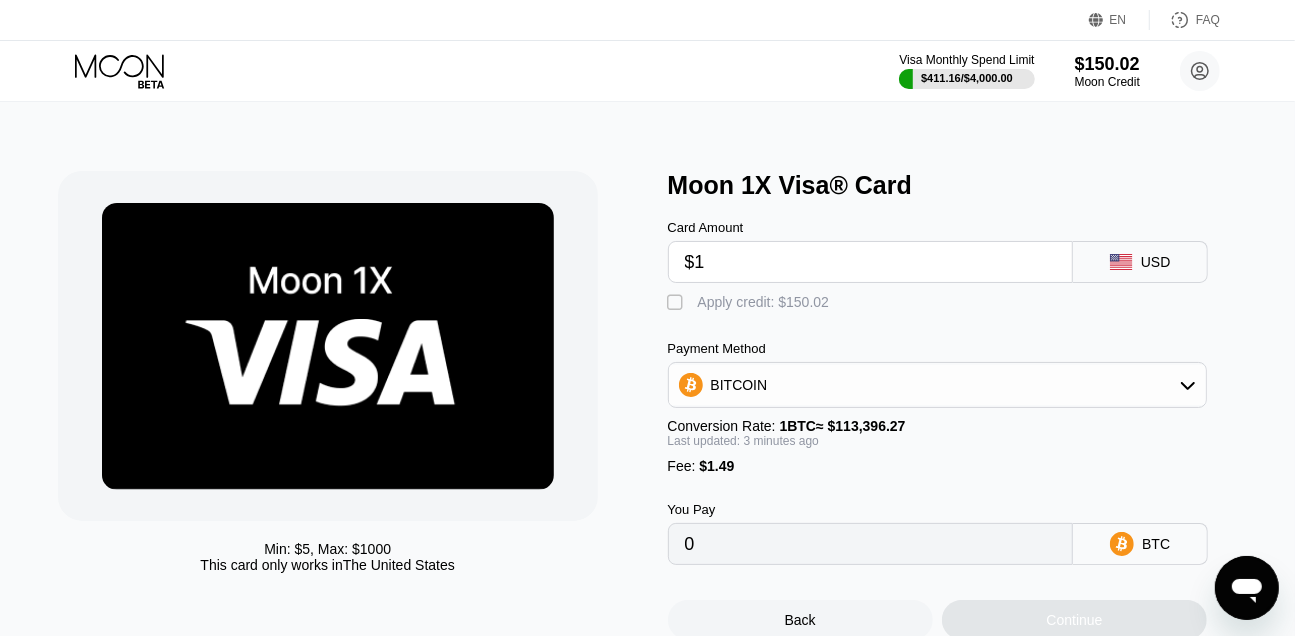 type on "$16" 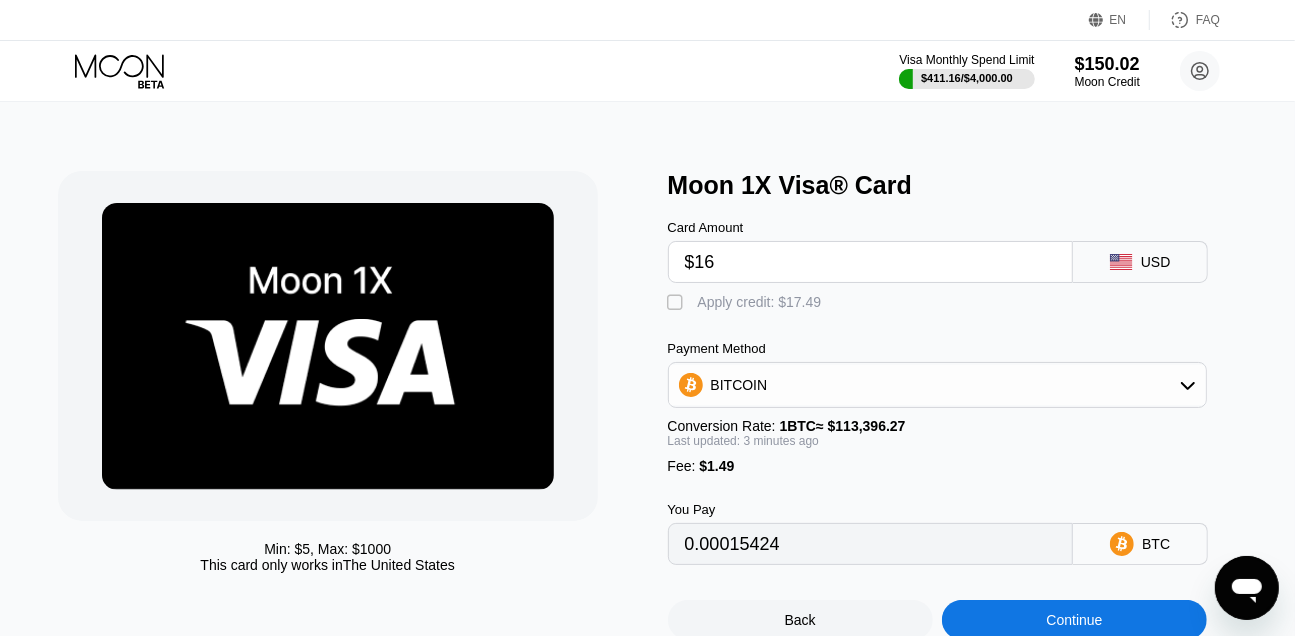 type on "0.00015424" 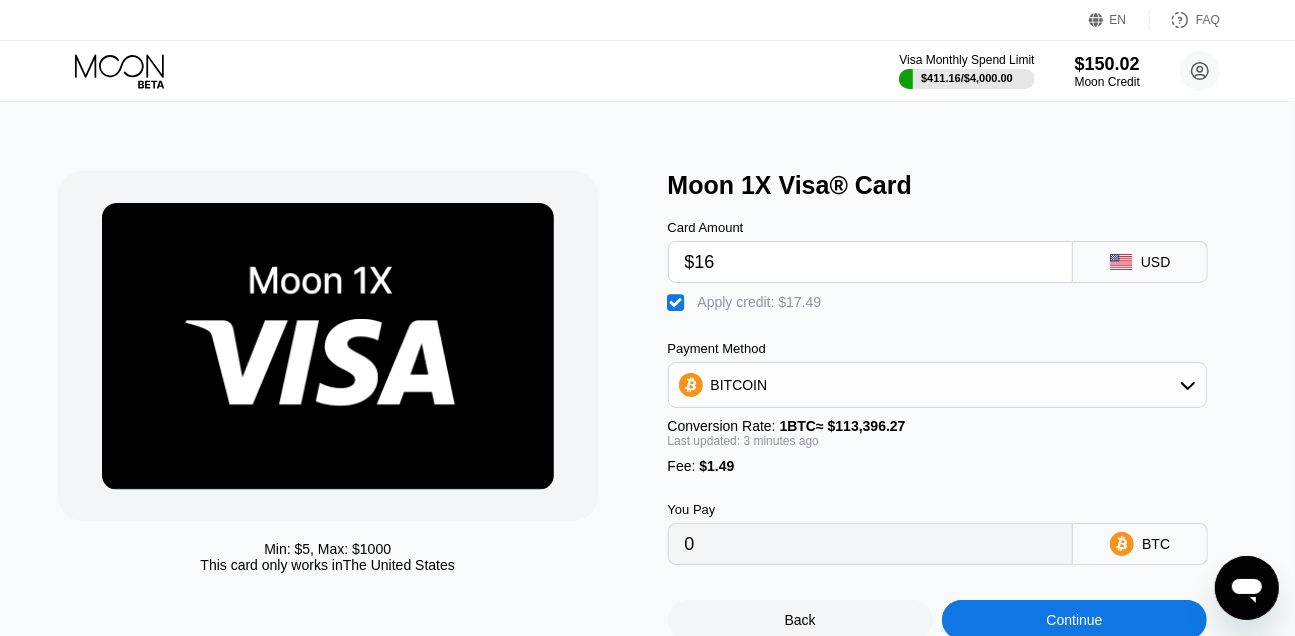 scroll, scrollTop: 378, scrollLeft: 0, axis: vertical 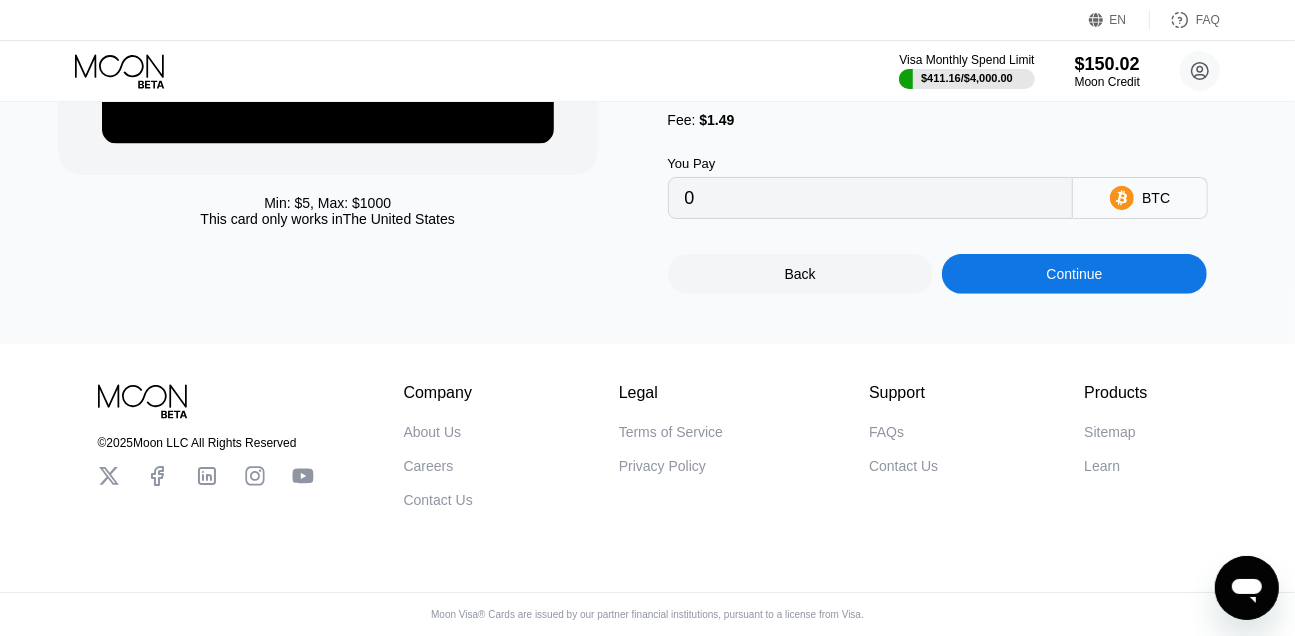 click on "Continue" at bounding box center (1074, 274) 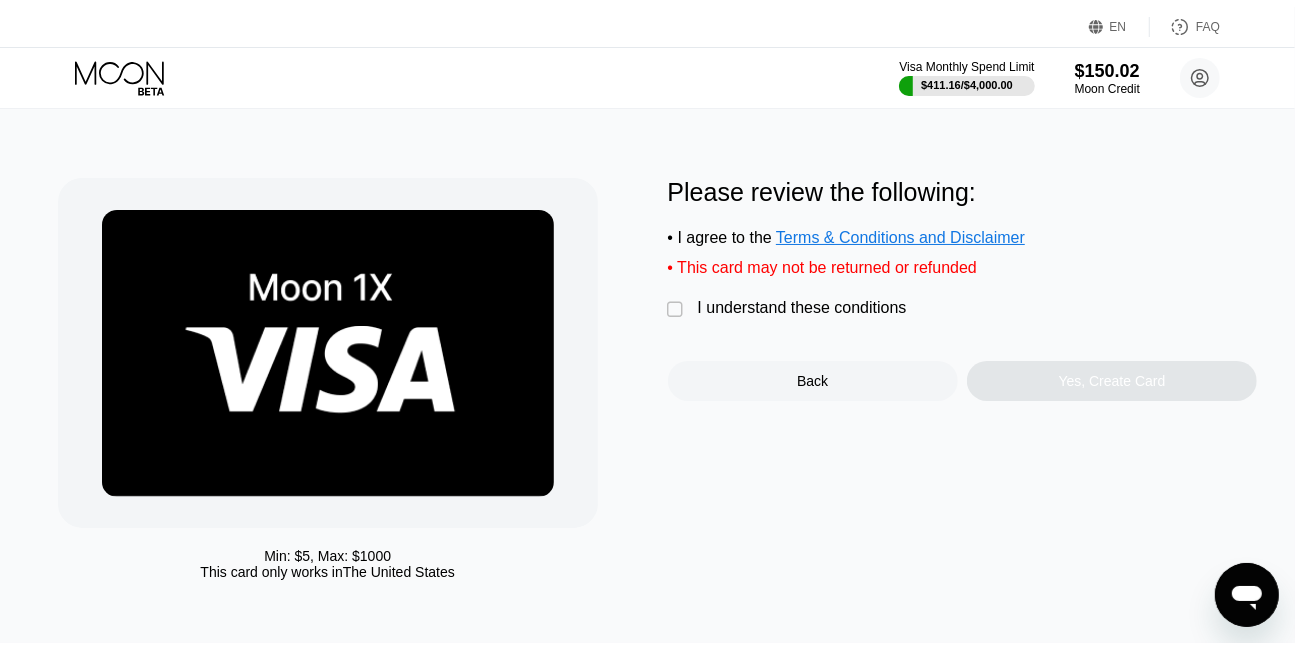 scroll, scrollTop: 0, scrollLeft: 0, axis: both 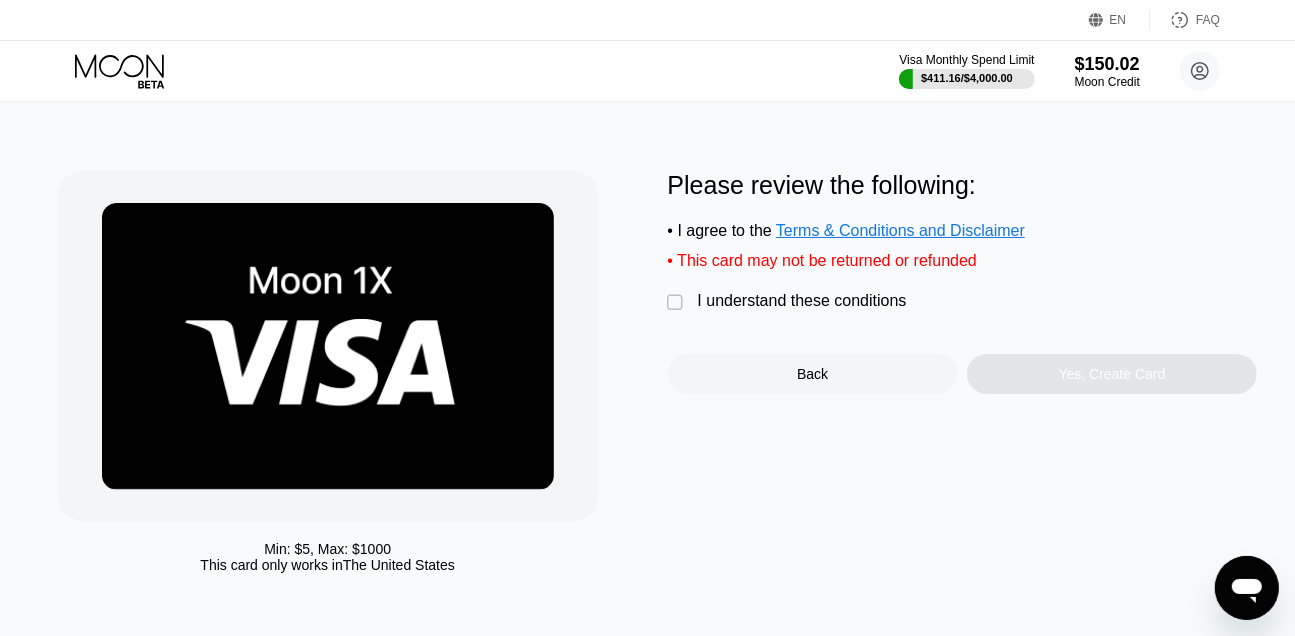 click on "I understand these conditions" at bounding box center [802, 301] 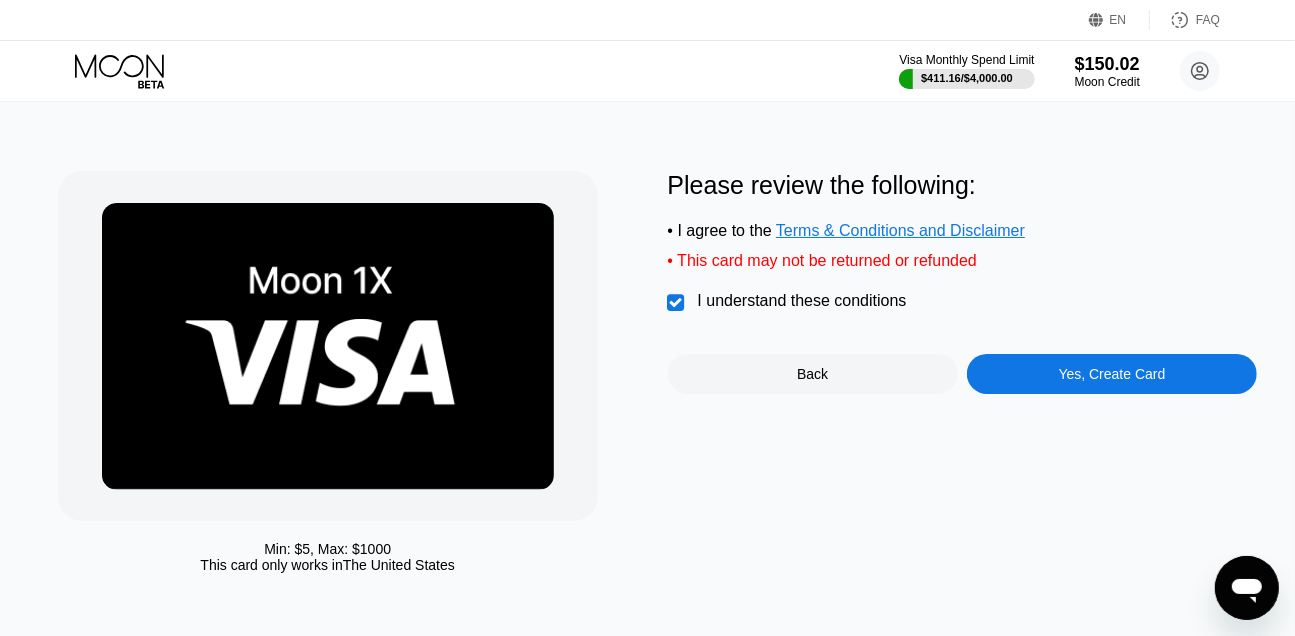 click on "Yes, Create Card" at bounding box center [1112, 374] 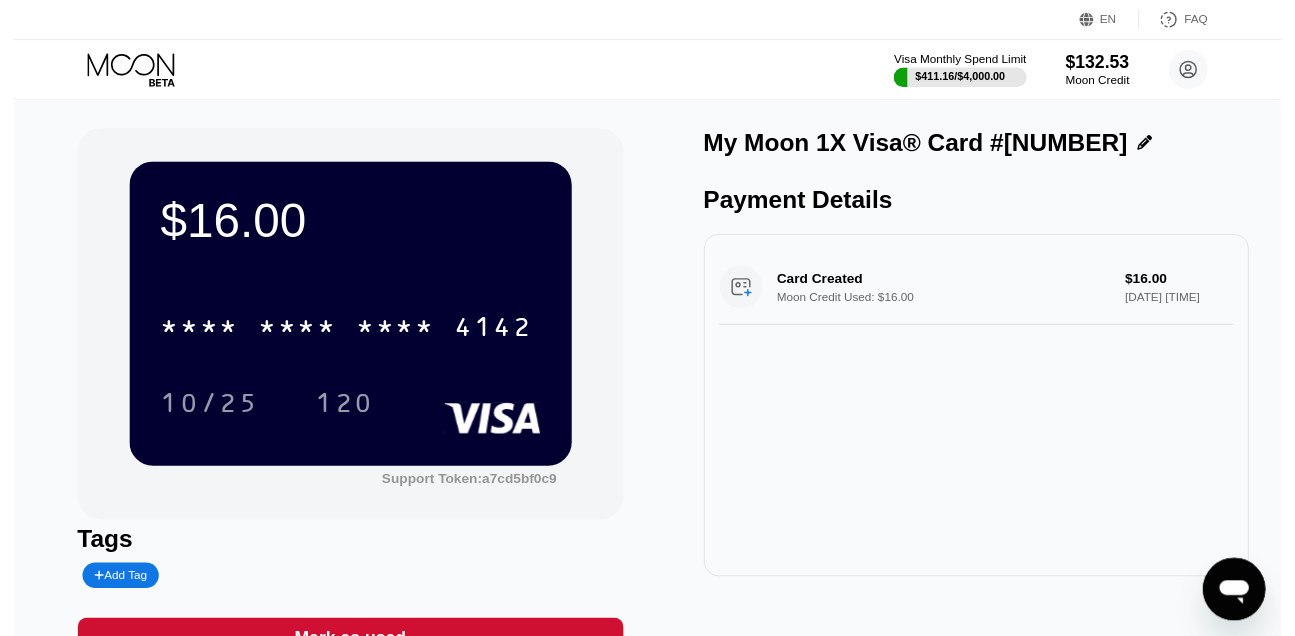 scroll, scrollTop: 0, scrollLeft: 0, axis: both 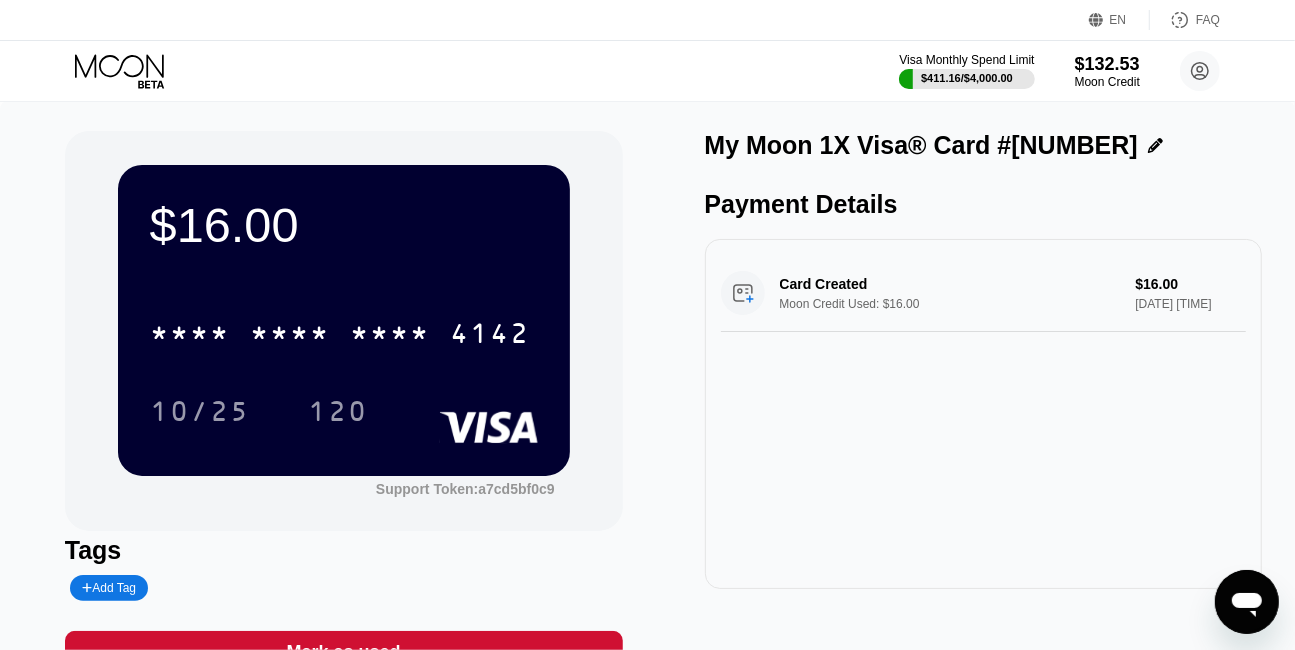 click 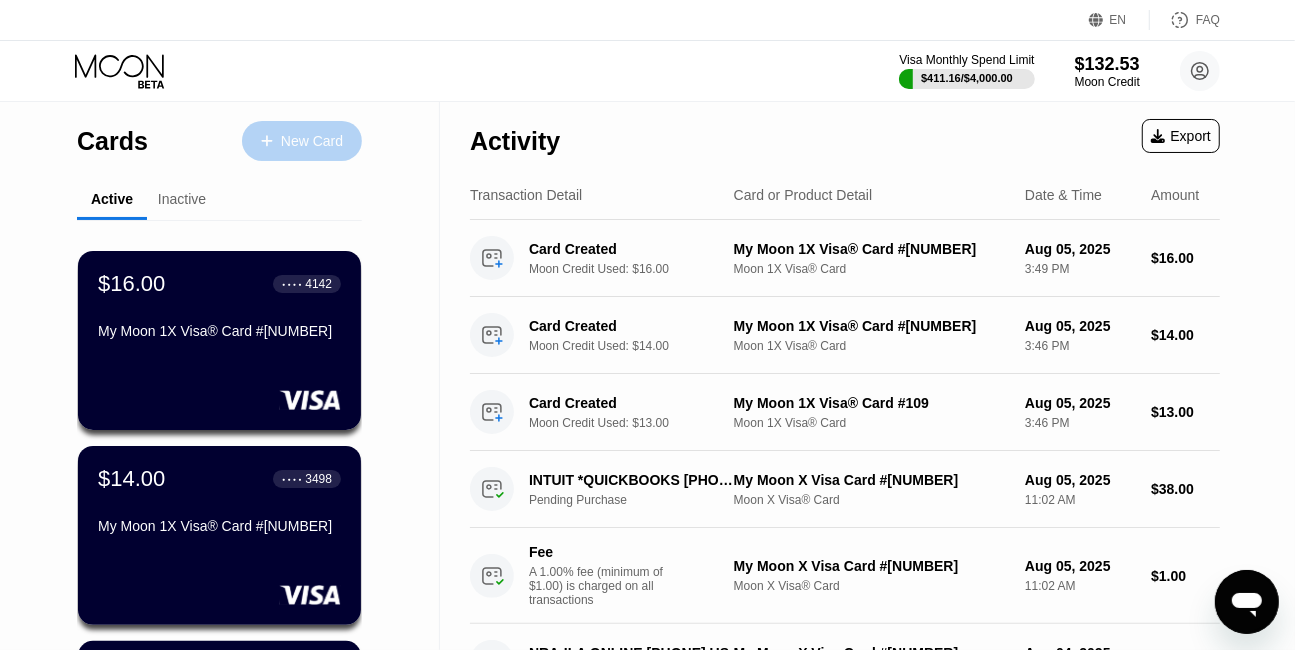 click on "New Card" at bounding box center (312, 141) 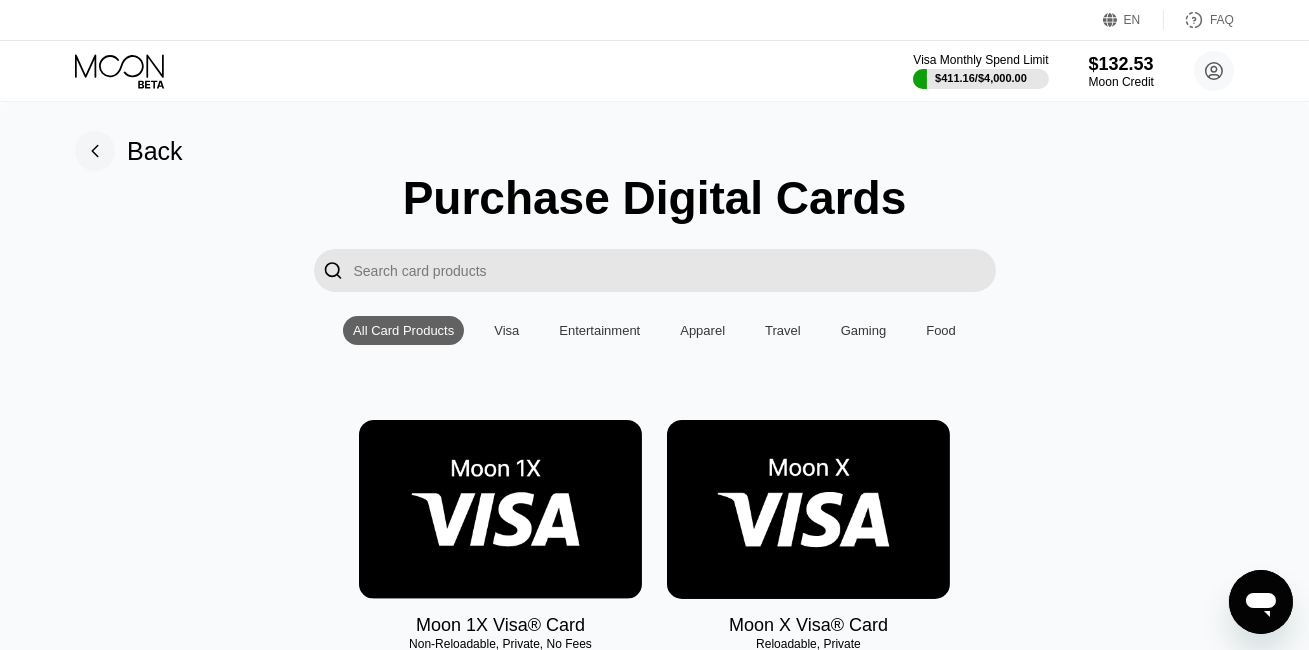 click at bounding box center (500, 509) 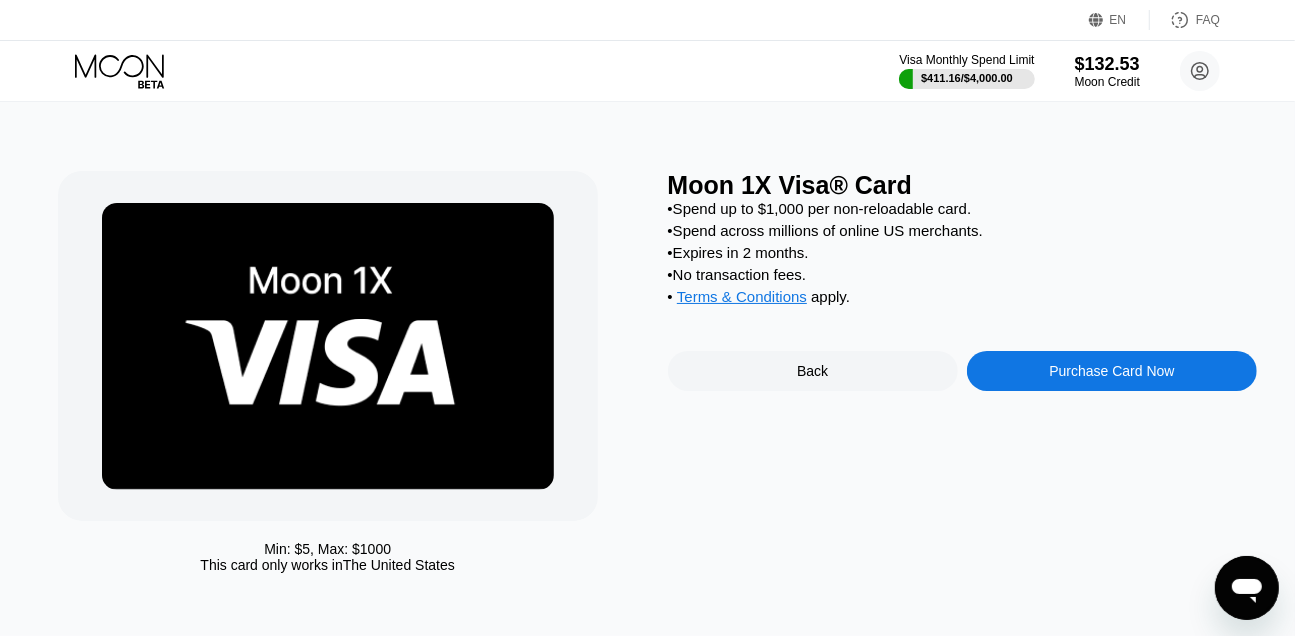 click on "Purchase Card Now" at bounding box center [1111, 371] 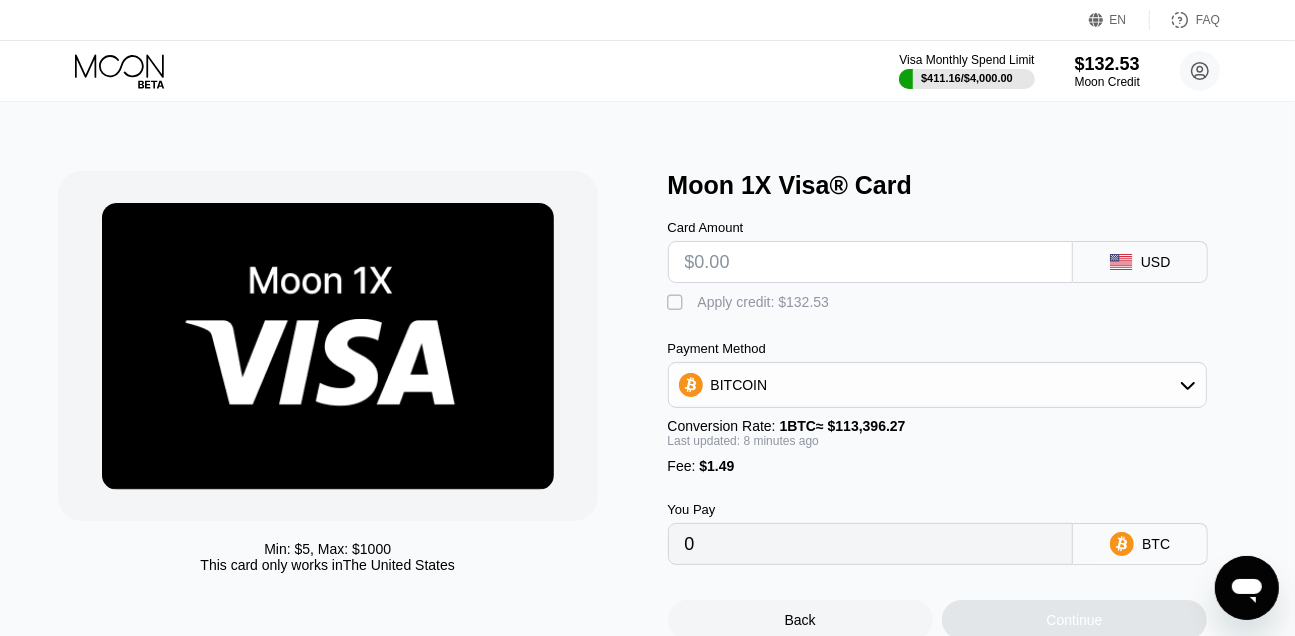 click at bounding box center [871, 262] 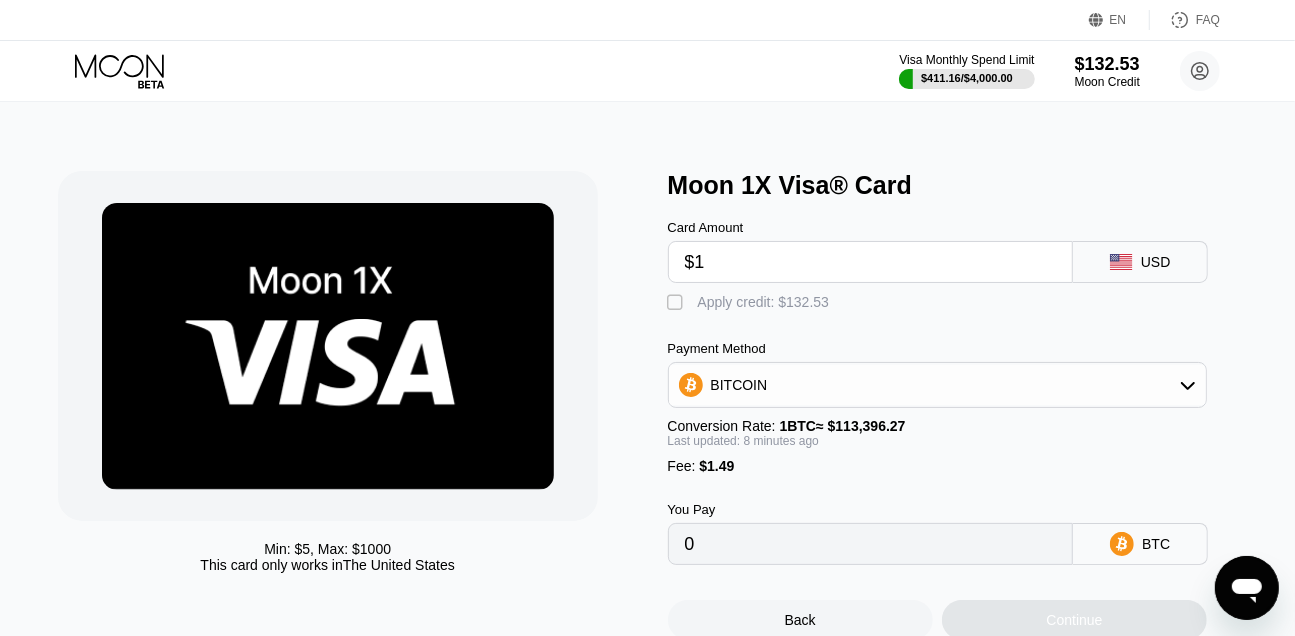 type on "$17" 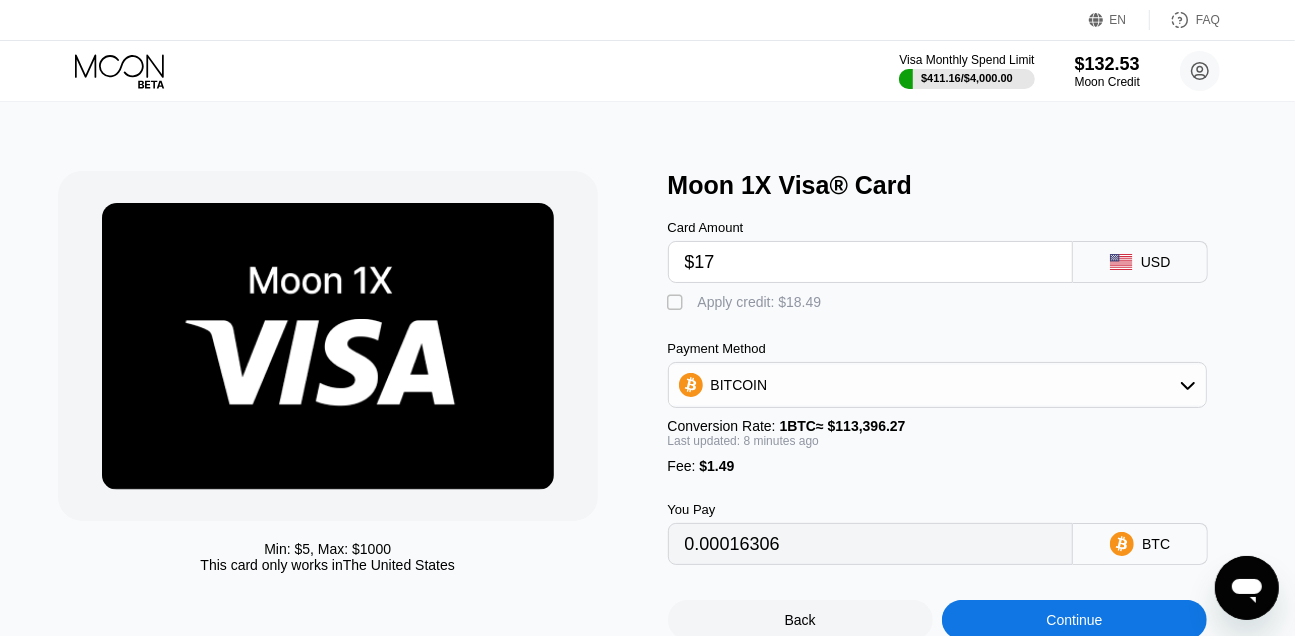 type on "0.00016306" 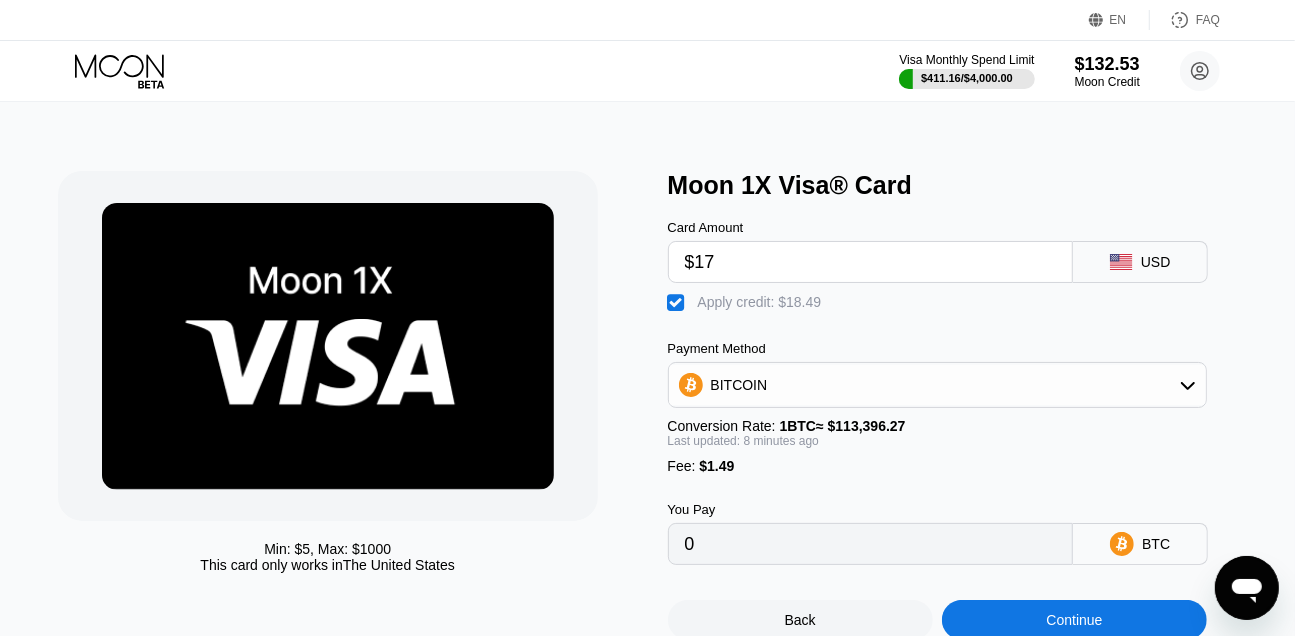 scroll, scrollTop: 378, scrollLeft: 0, axis: vertical 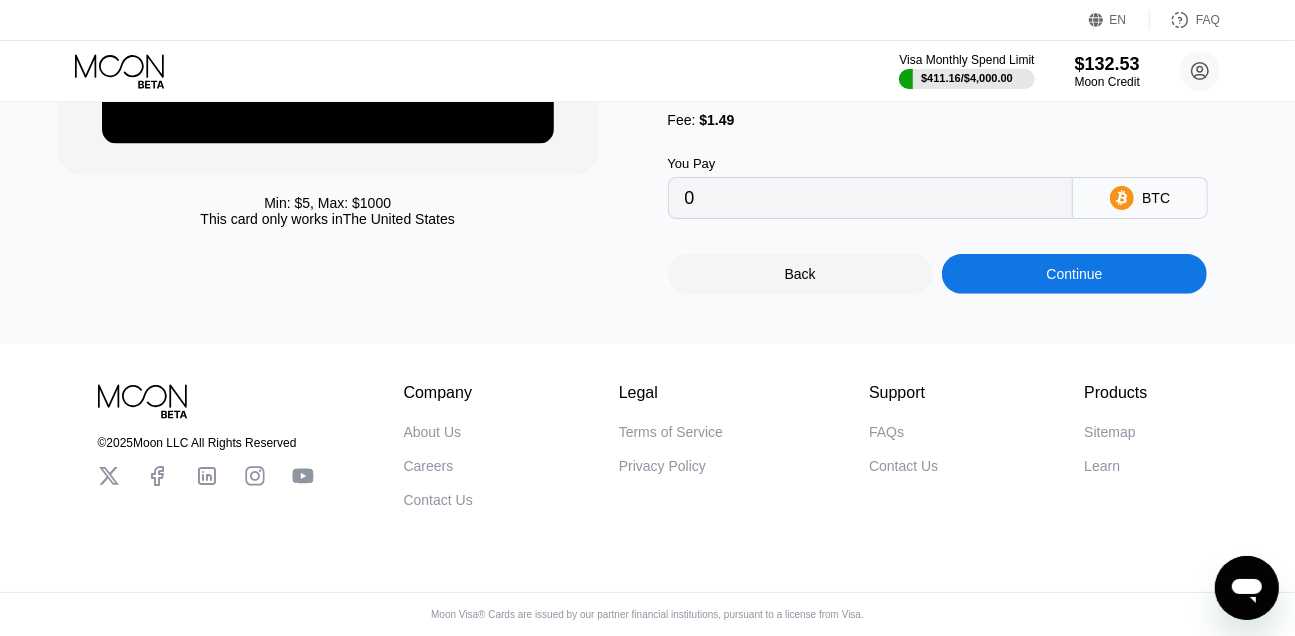click on "Continue" at bounding box center (1074, 274) 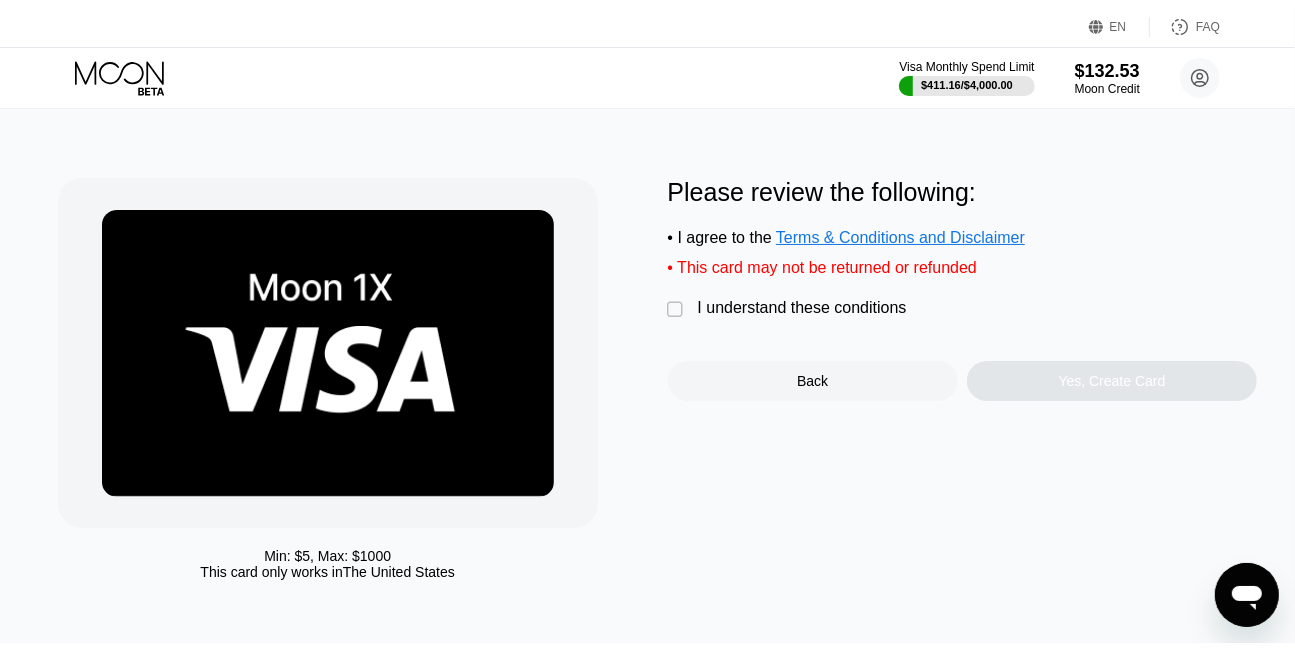 scroll, scrollTop: 0, scrollLeft: 0, axis: both 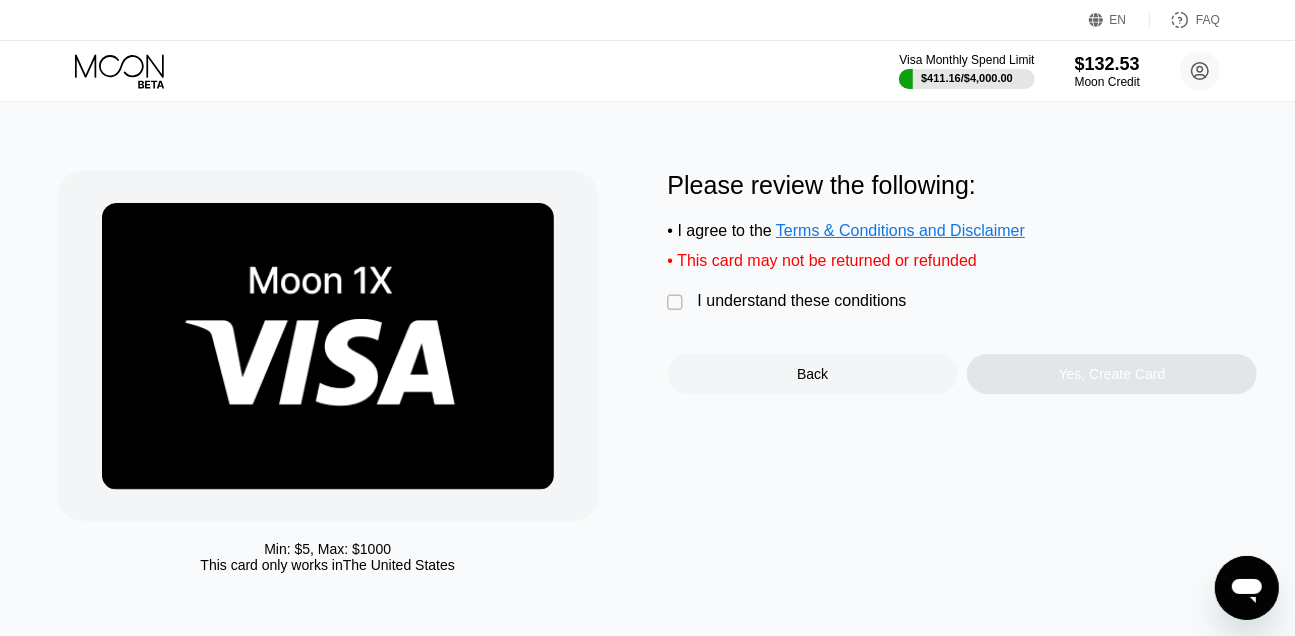click on "I understand these conditions" at bounding box center [802, 301] 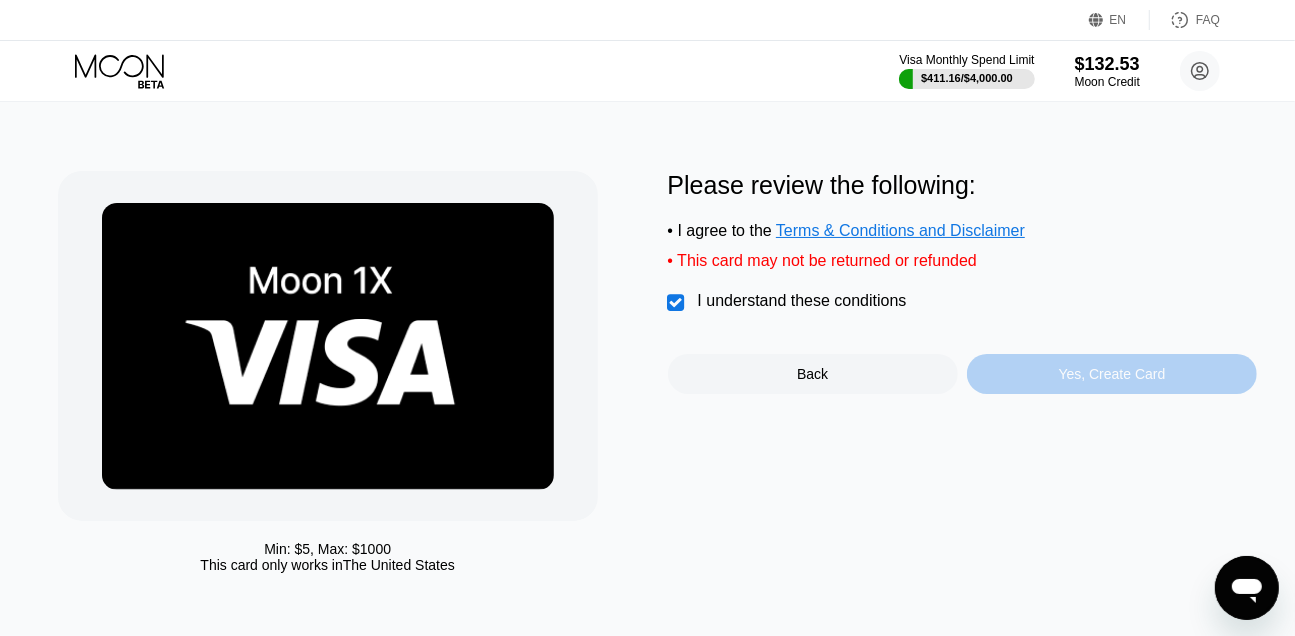 click on "Yes, Create Card" at bounding box center (1112, 374) 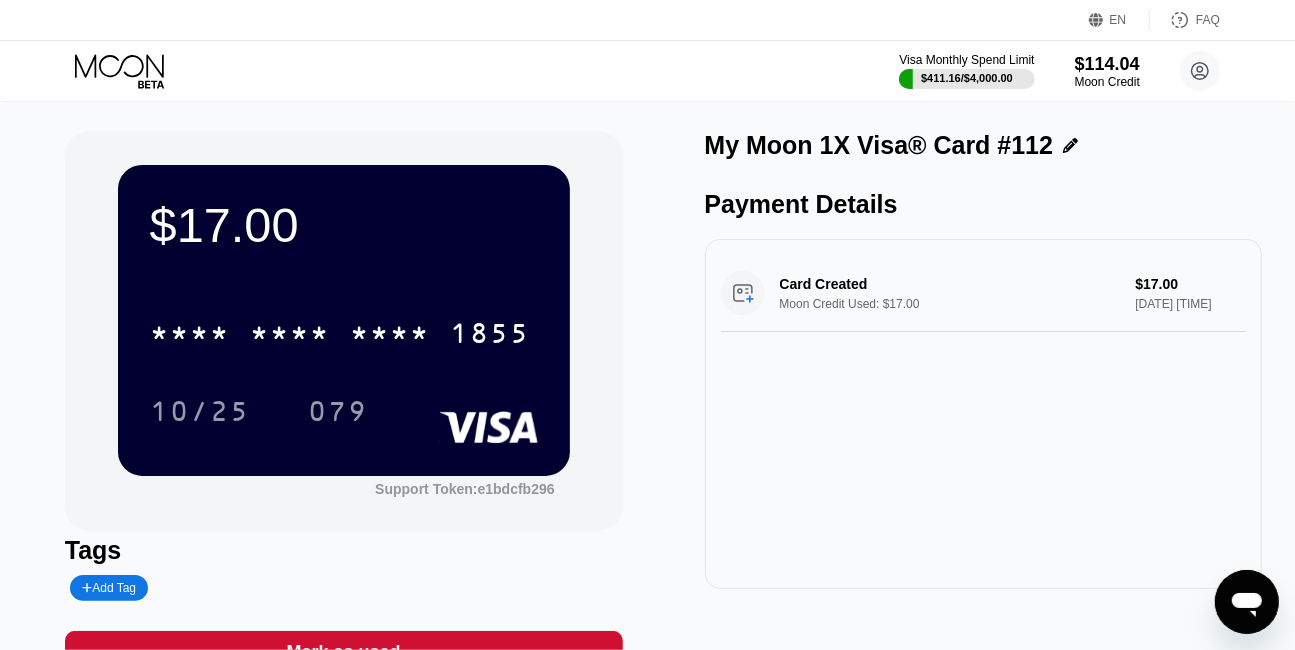 click on "Visa Monthly Spend Limit $411.16 / $4,000.00 $114.04 Moon Credit info@osool-aldahabiya.com  Home Settings Support Careers About Us Log out Privacy policy Terms" at bounding box center (647, 71) 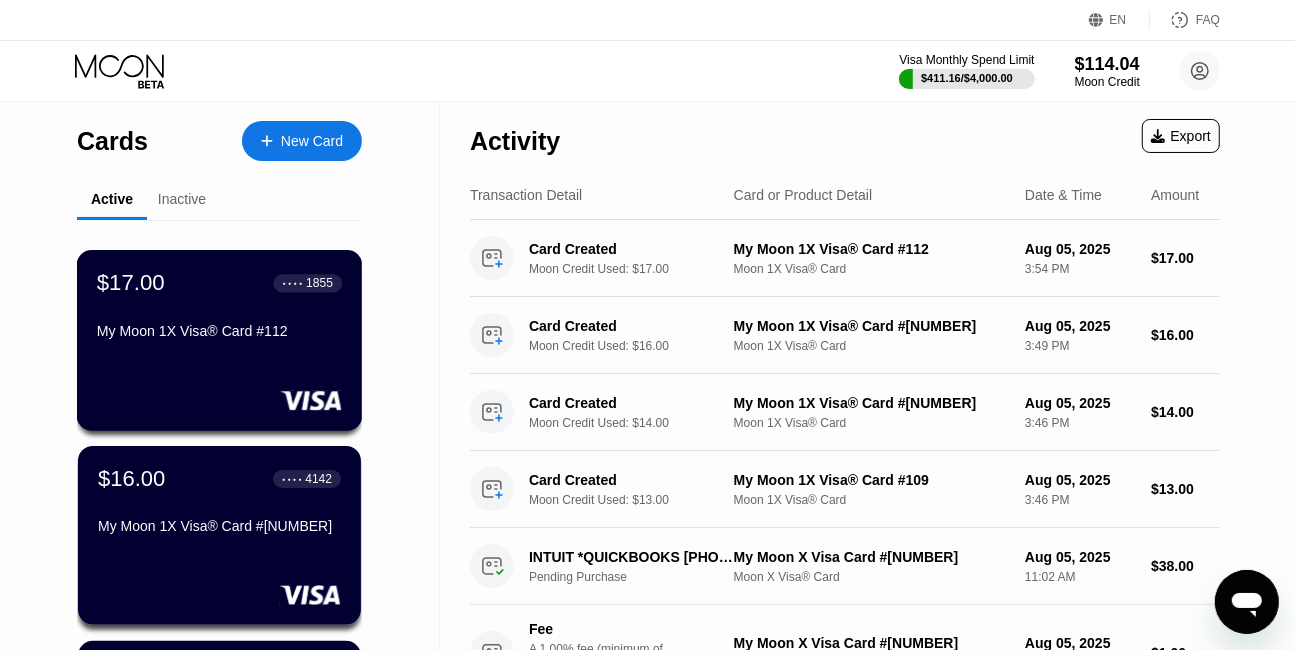 scroll, scrollTop: 454, scrollLeft: 0, axis: vertical 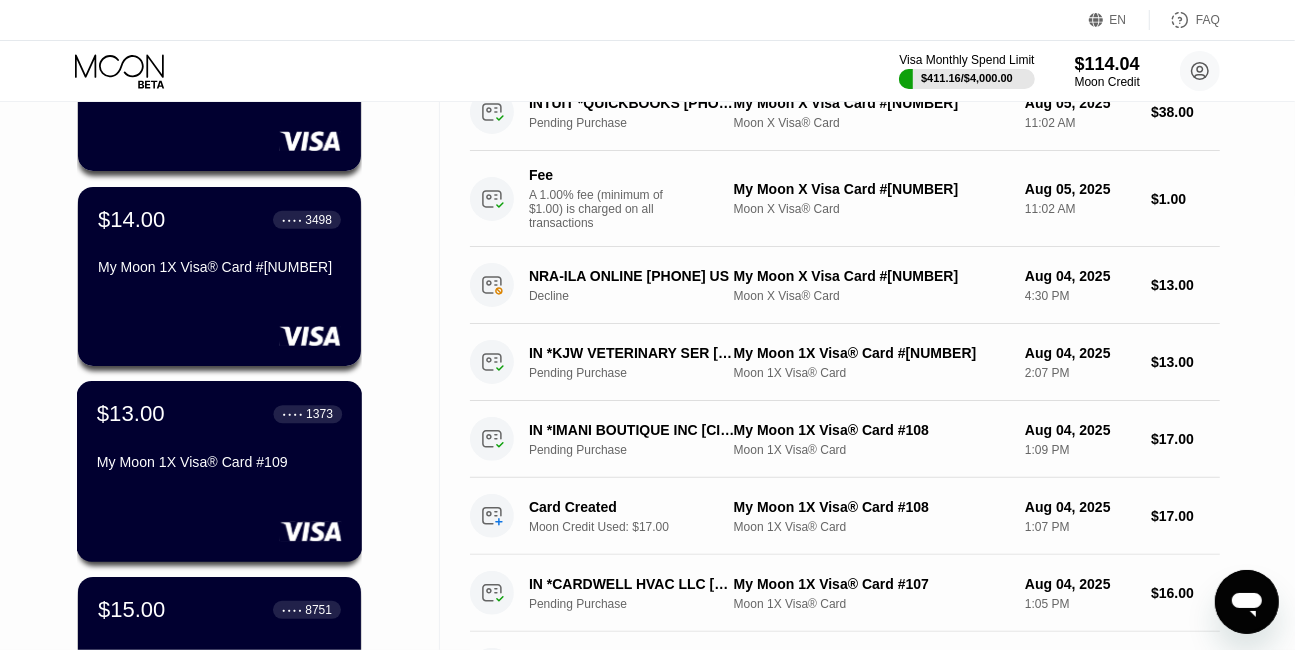 click on "$13.00 ● ● ● ● 1373 My Moon 1X Visa® Card #109" at bounding box center [219, 439] 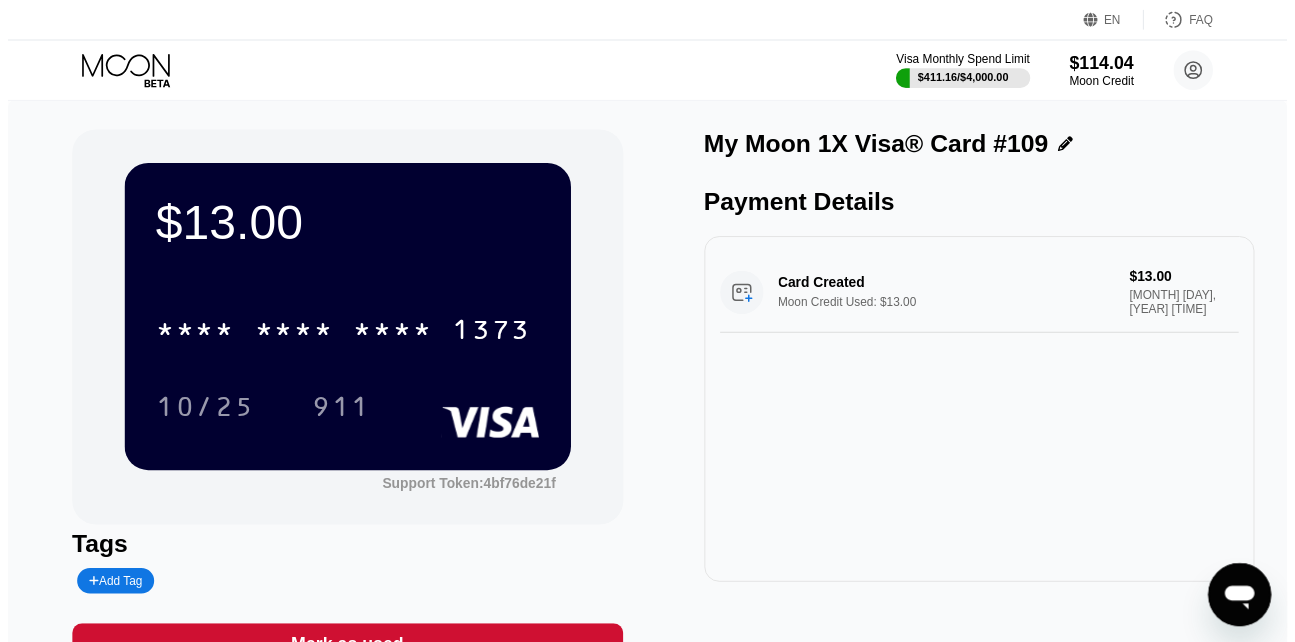 scroll, scrollTop: 0, scrollLeft: 0, axis: both 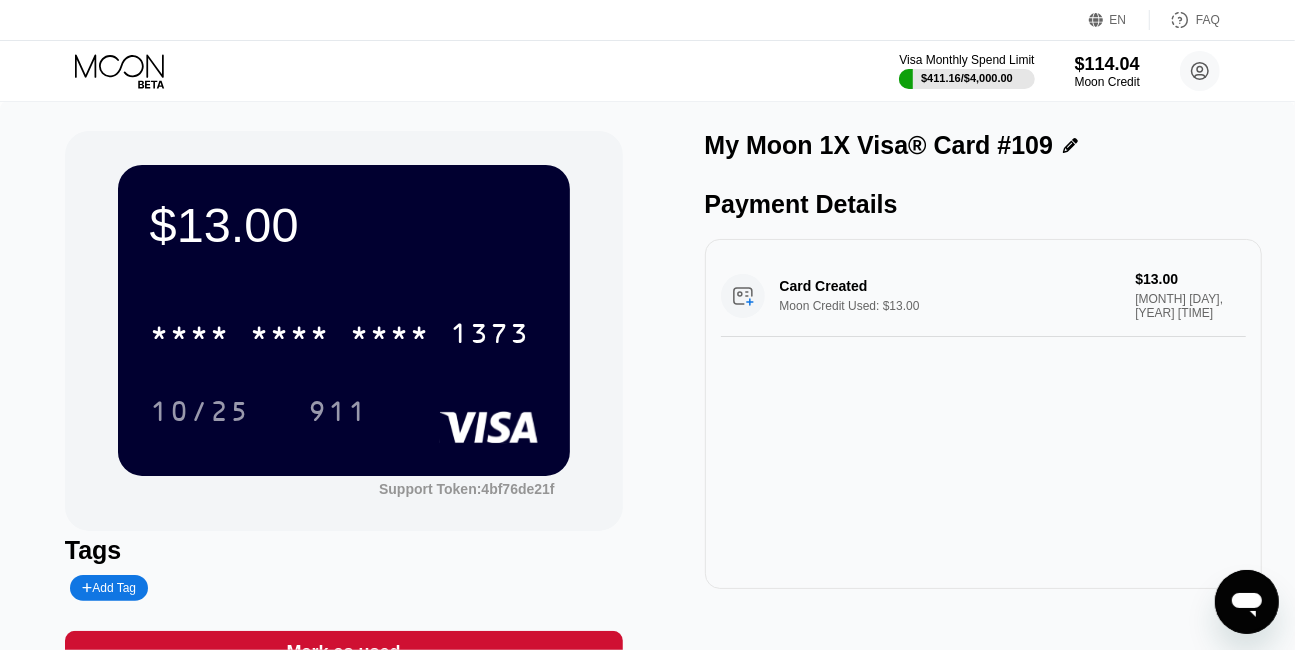 click on "1373" at bounding box center [490, 336] 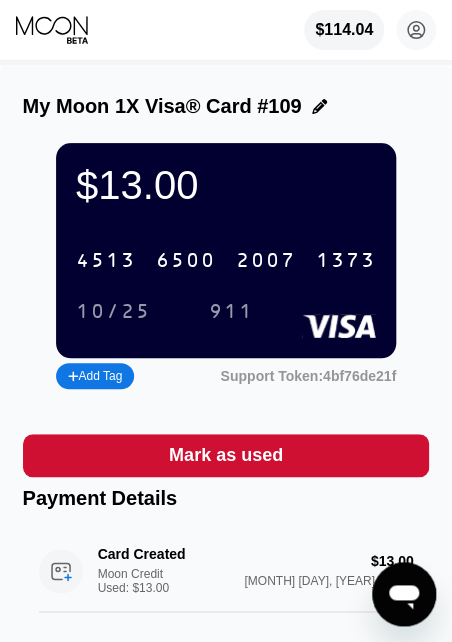 click 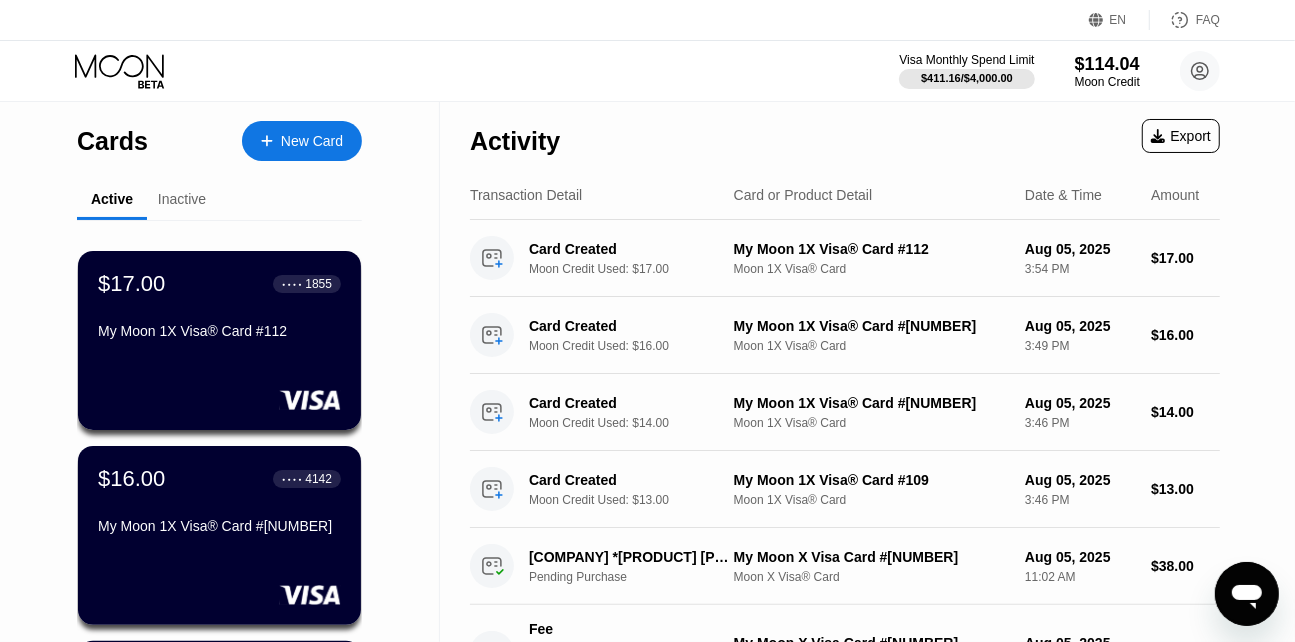 scroll, scrollTop: 454, scrollLeft: 0, axis: vertical 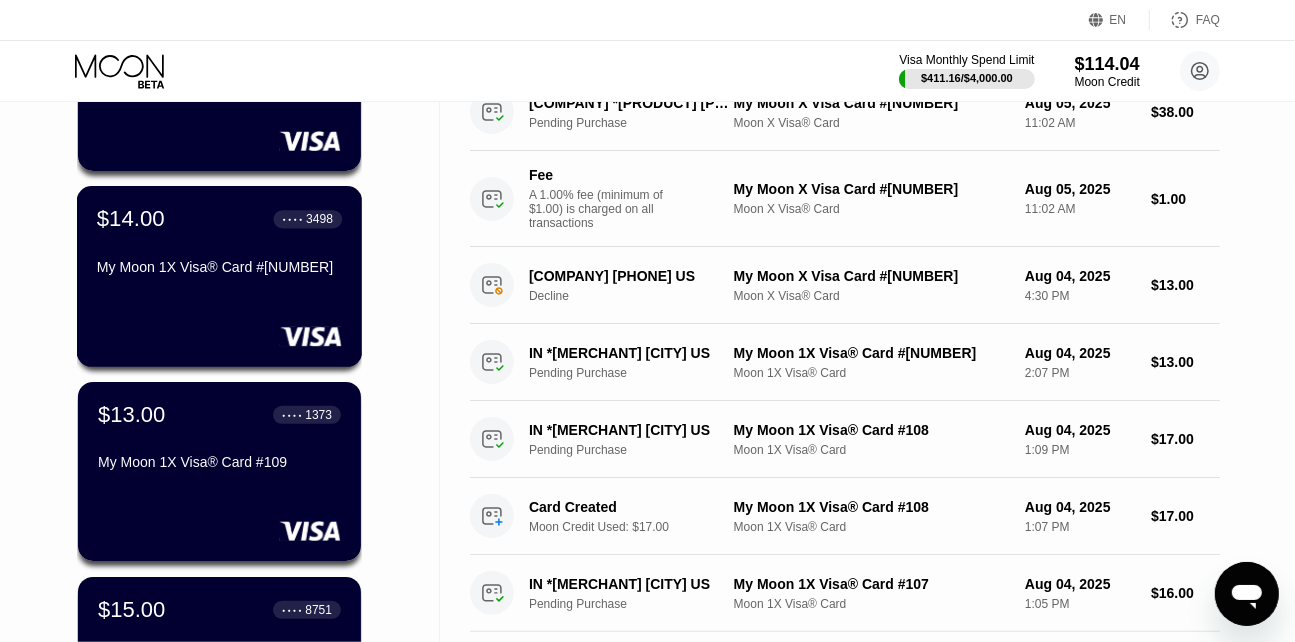 click on "My Moon 1X Visa® Card #110" at bounding box center (219, 267) 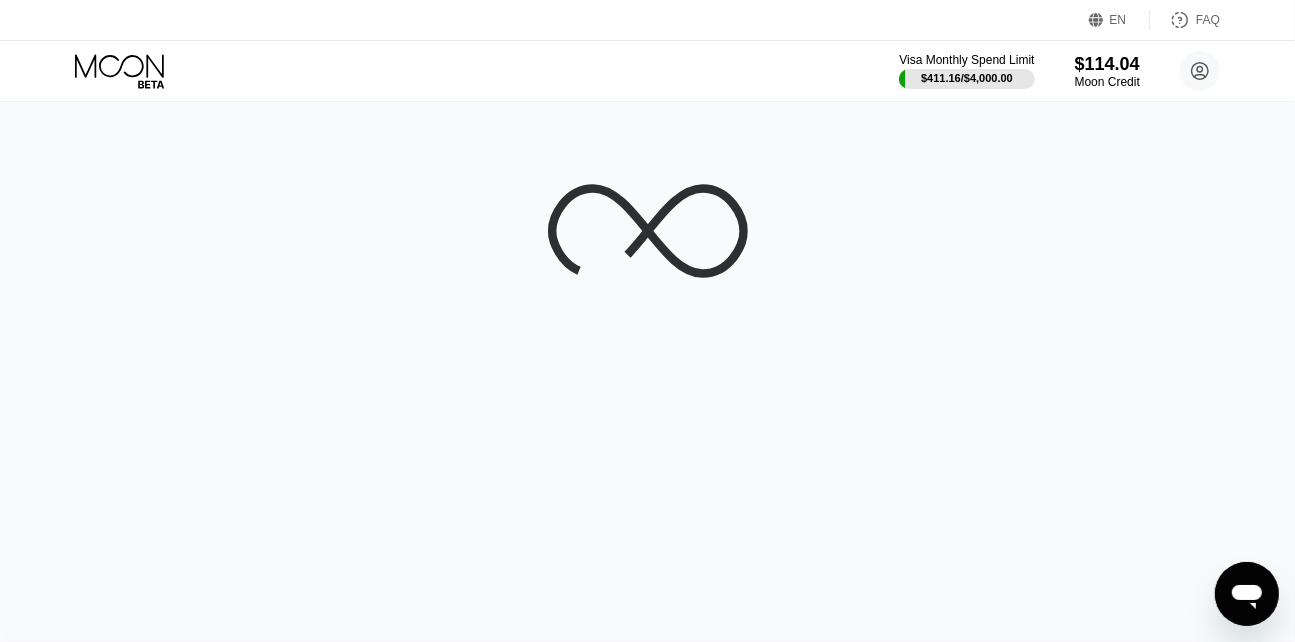 scroll, scrollTop: 0, scrollLeft: 0, axis: both 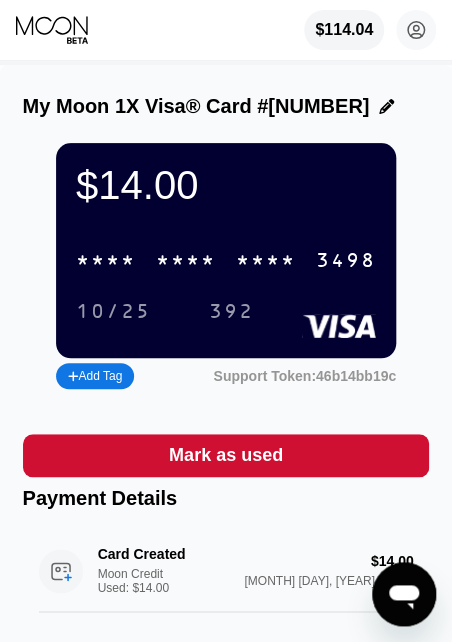 click on "* * * * * * * * * * * * 3498" at bounding box center (226, 260) 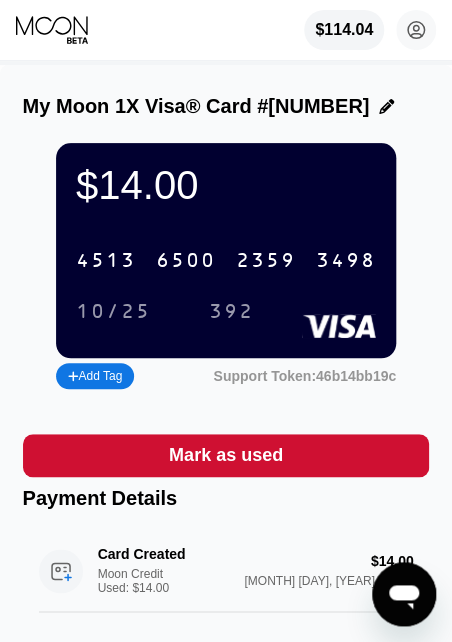 click 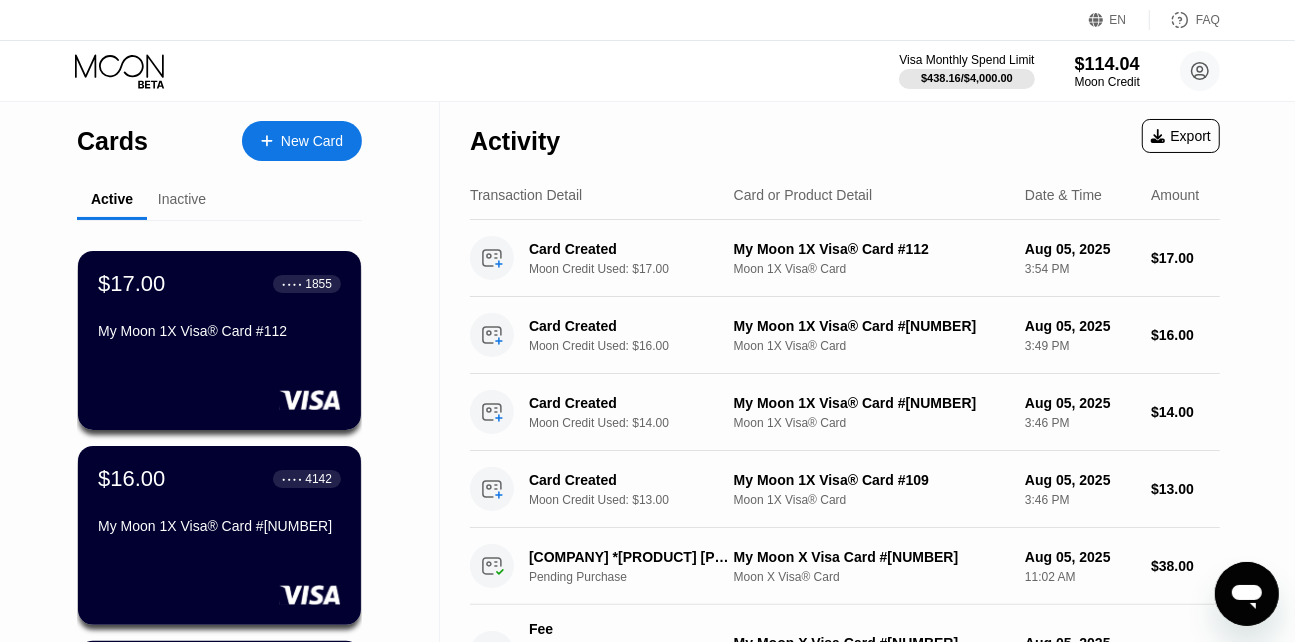 scroll, scrollTop: 454, scrollLeft: 0, axis: vertical 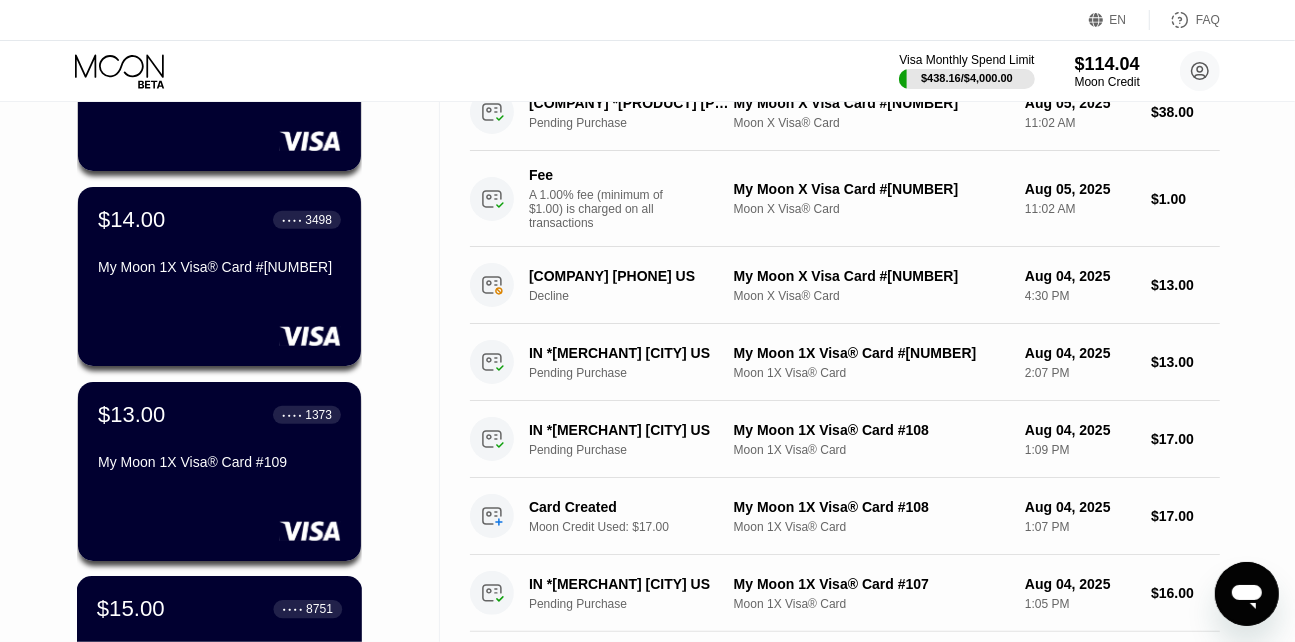click on "$15.00 ● ● ● ● 8751 My Moon 1X Visa® Card #106" at bounding box center (220, 666) 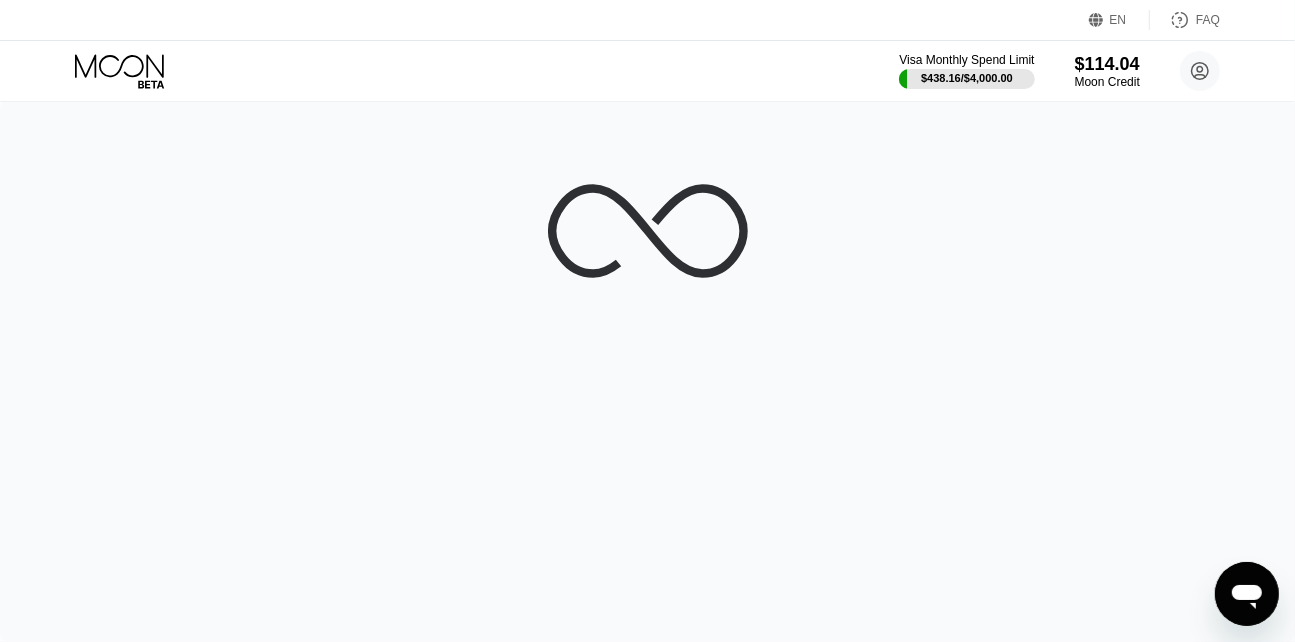 scroll, scrollTop: 0, scrollLeft: 0, axis: both 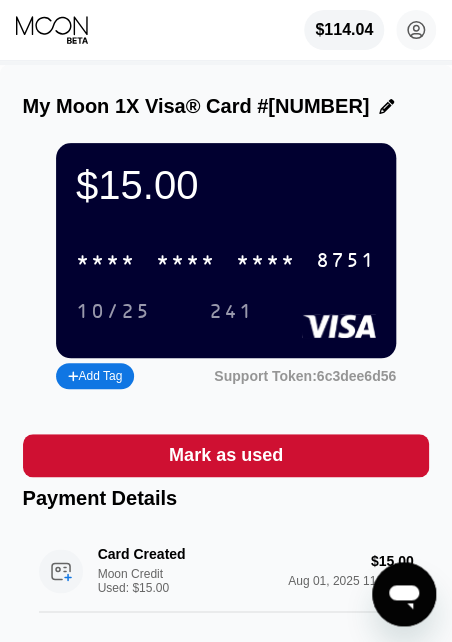 click on "* * * * * * * * * * * * 8751 10/25 241" at bounding box center (226, 277) 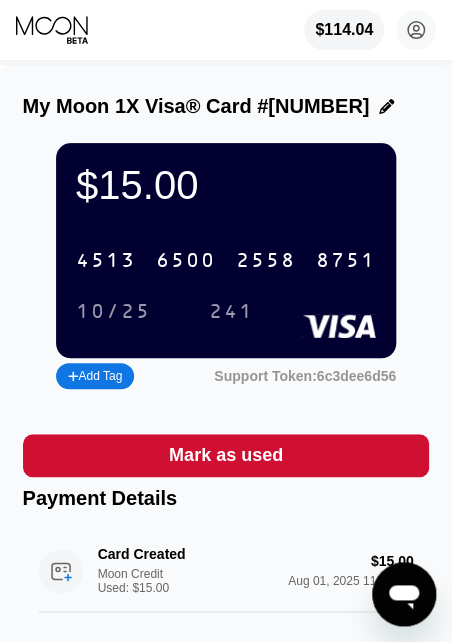 click 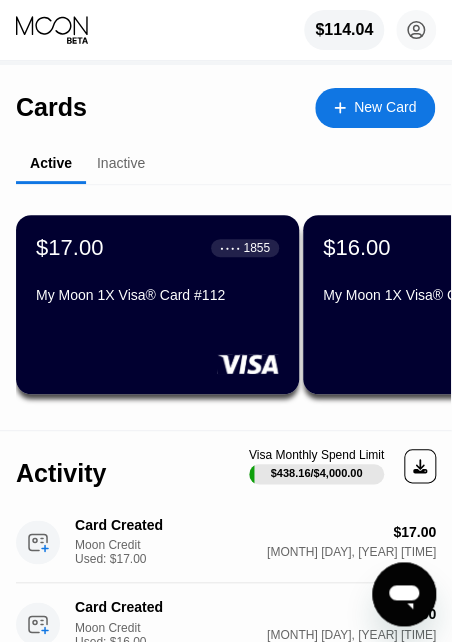 click on "$16.00 ● ● ● ● 4142 My Moon 1X Visa® Card #111" at bounding box center [444, 273] 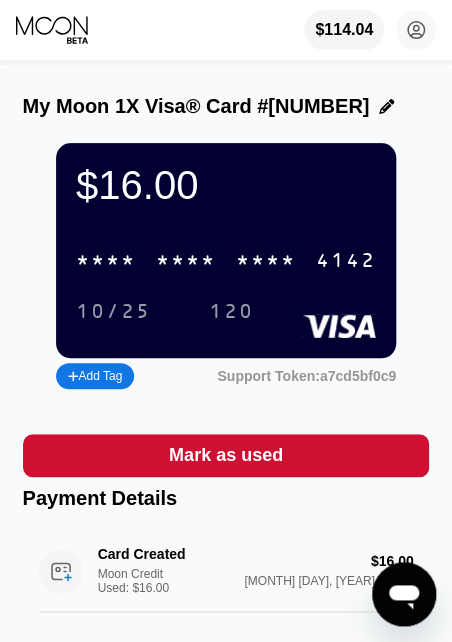 click on "* * * * * * * * * * * * 4142" at bounding box center [226, 260] 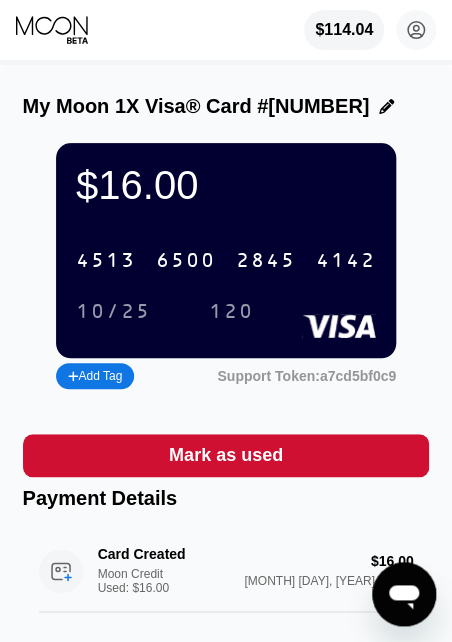 drag, startPoint x: 42, startPoint y: 27, endPoint x: 56, endPoint y: 62, distance: 37.696156 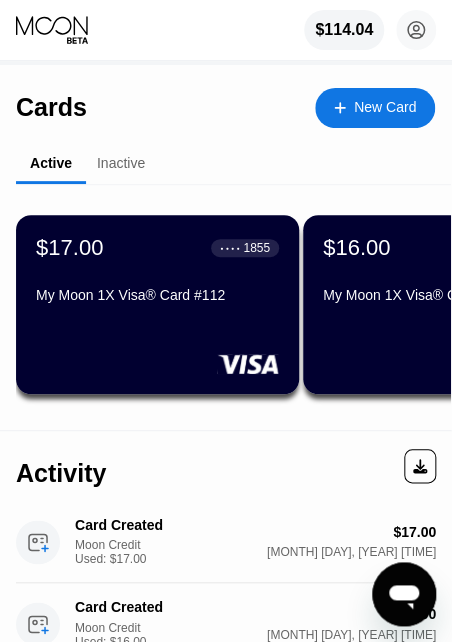 click on "My Moon 1X Visa® Card #112" at bounding box center (157, 295) 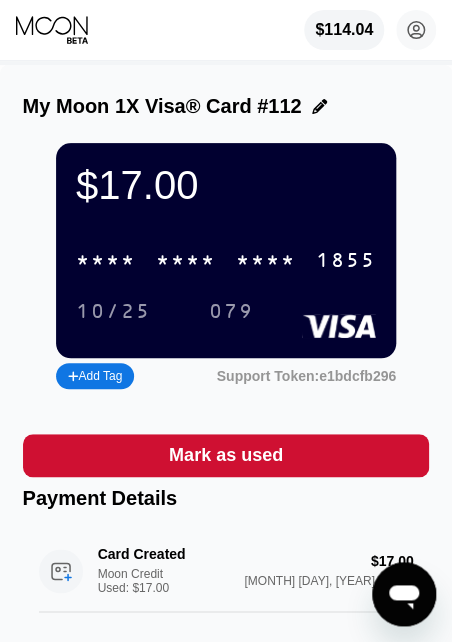 click on "1855" at bounding box center (346, 261) 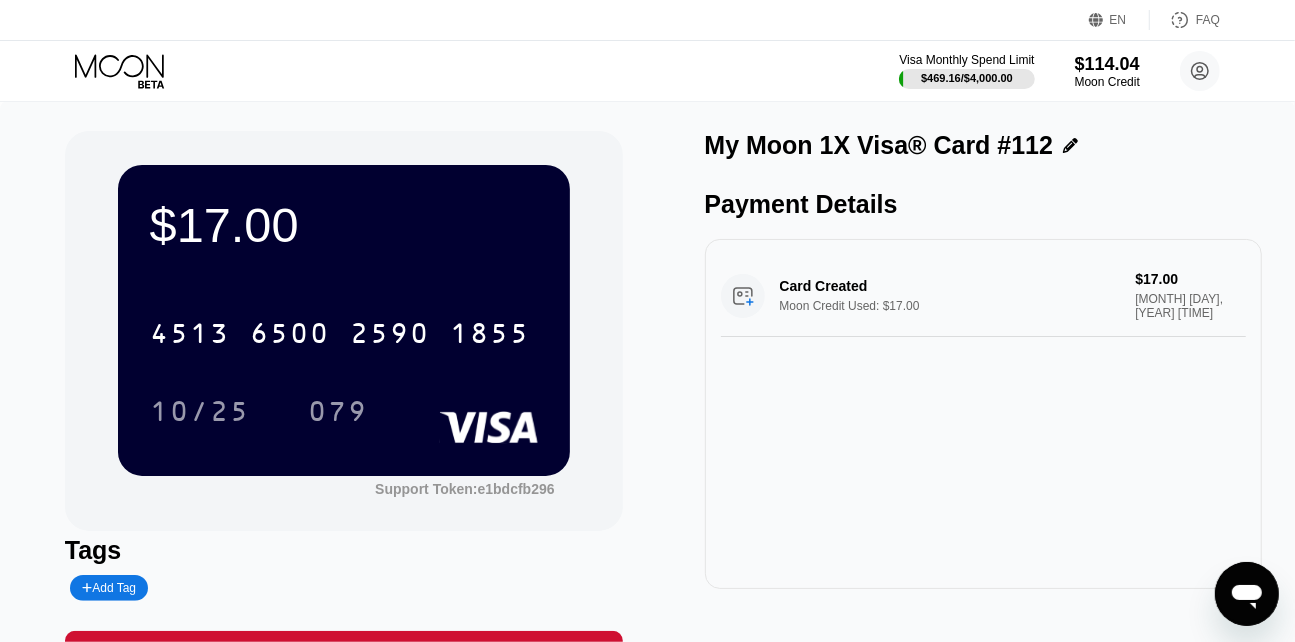 click 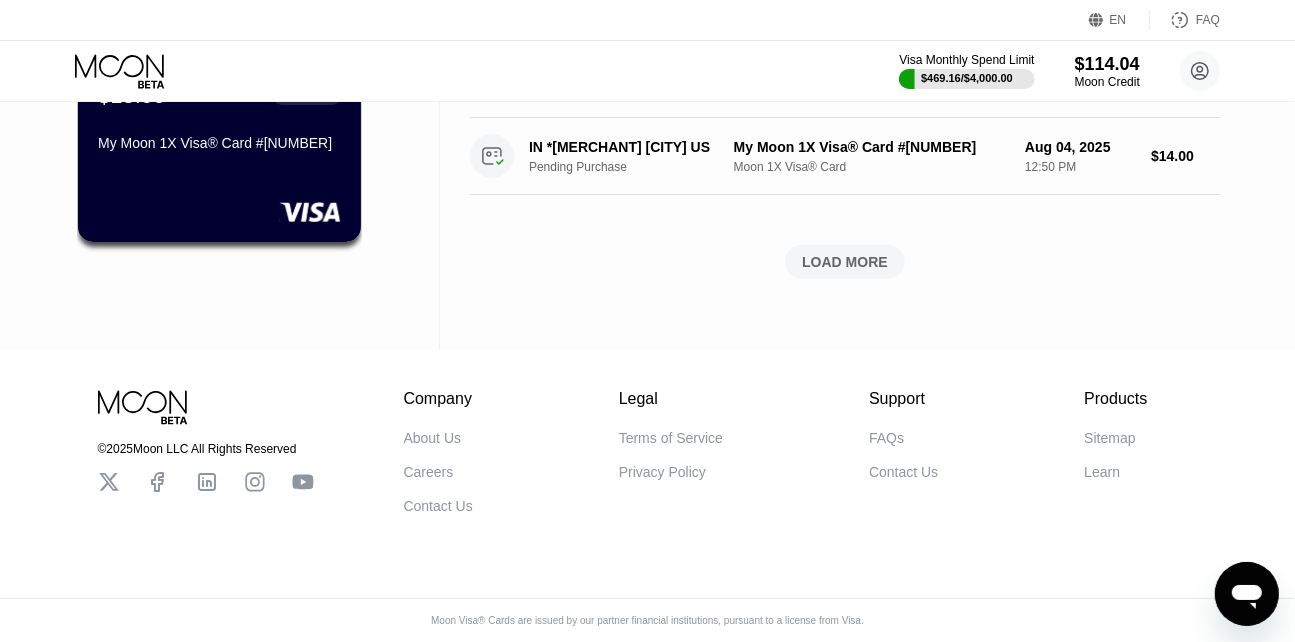 scroll, scrollTop: 530, scrollLeft: 0, axis: vertical 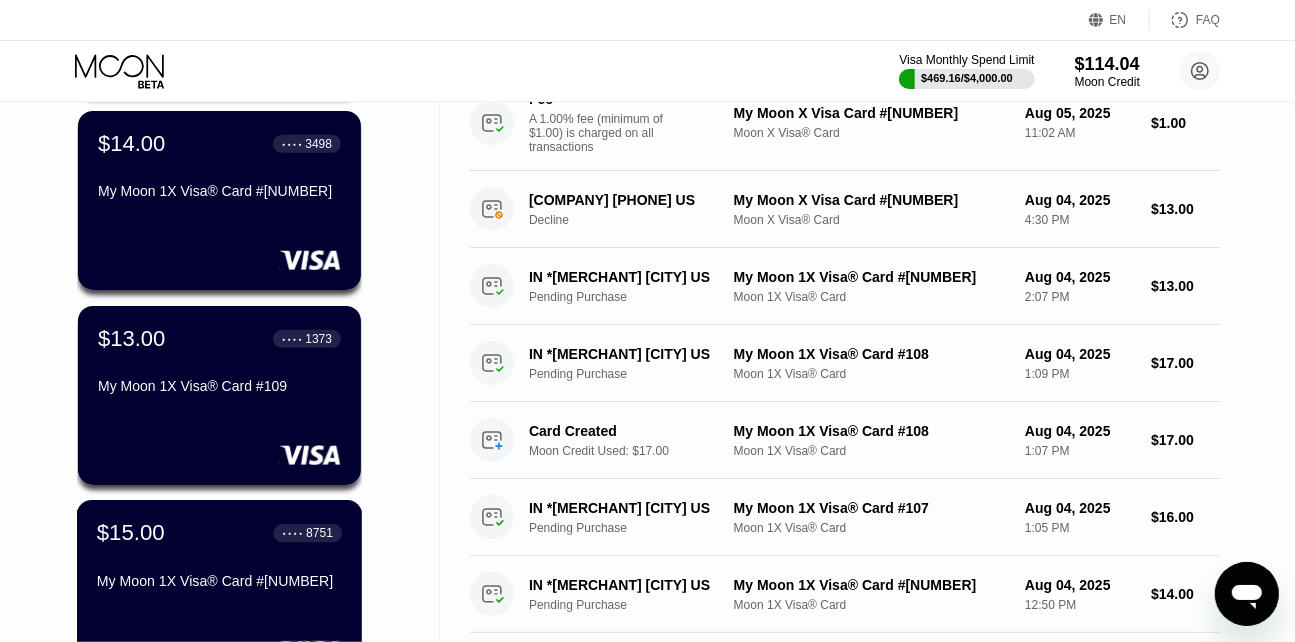 click on "$15.00 ● ● ● ● 8751 My Moon 1X Visa® Card #106" at bounding box center (219, 558) 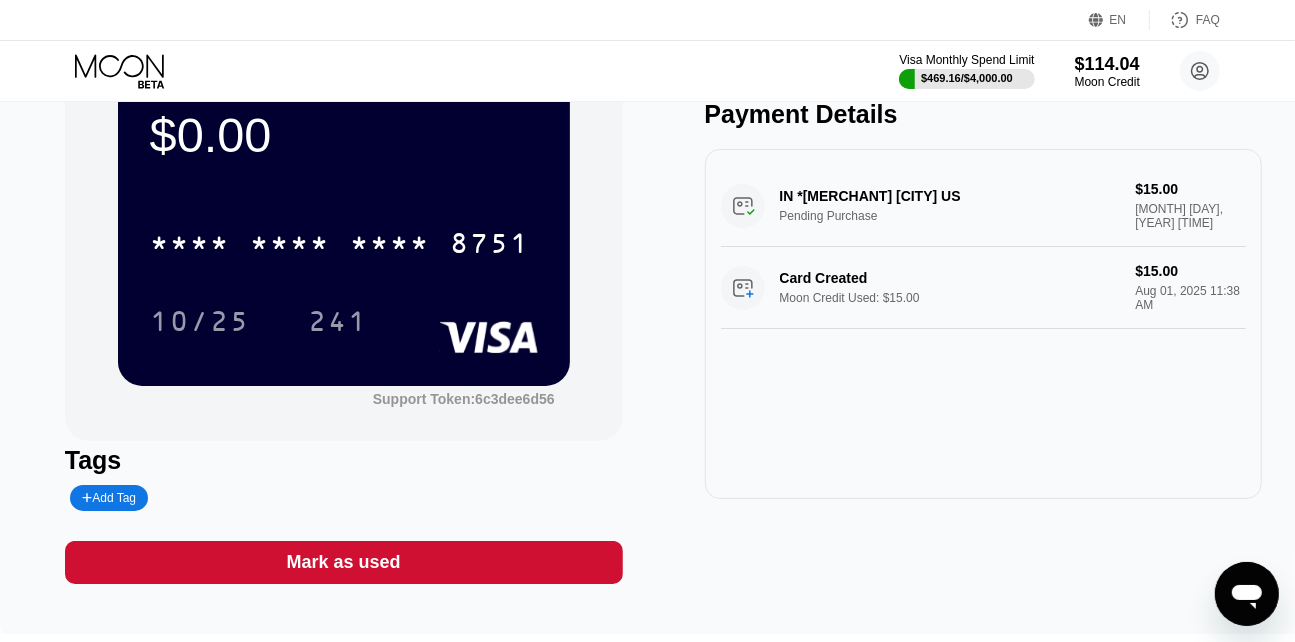scroll, scrollTop: 181, scrollLeft: 0, axis: vertical 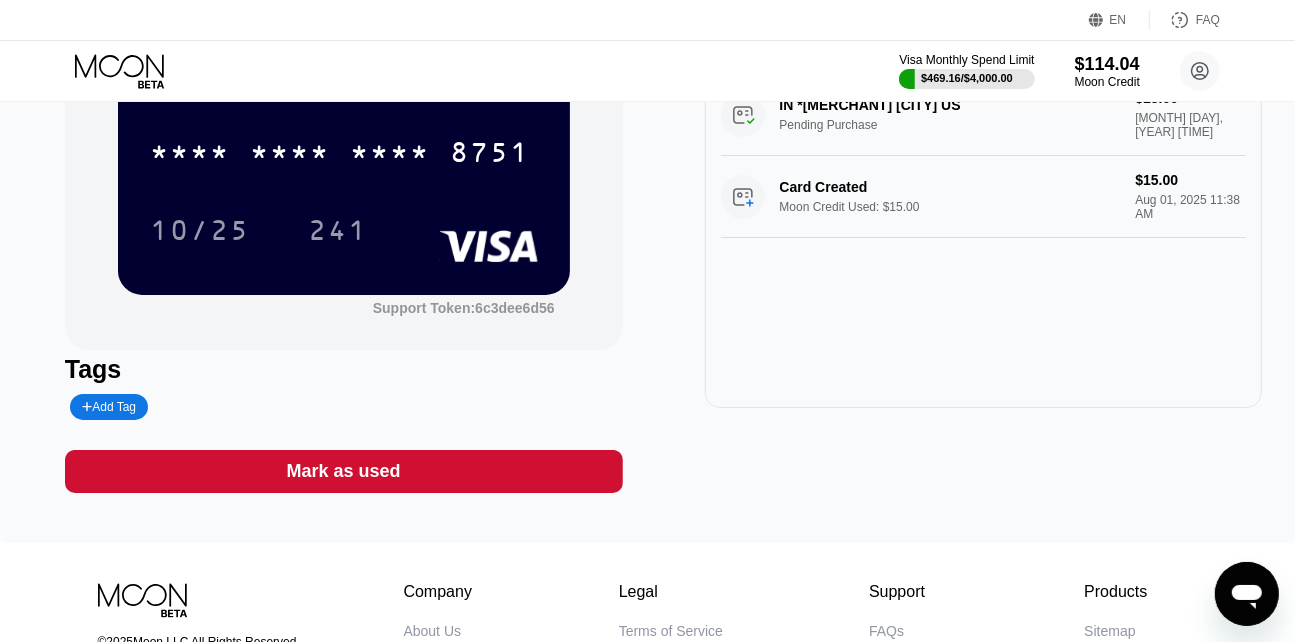 click on "Mark as used" at bounding box center (344, 471) 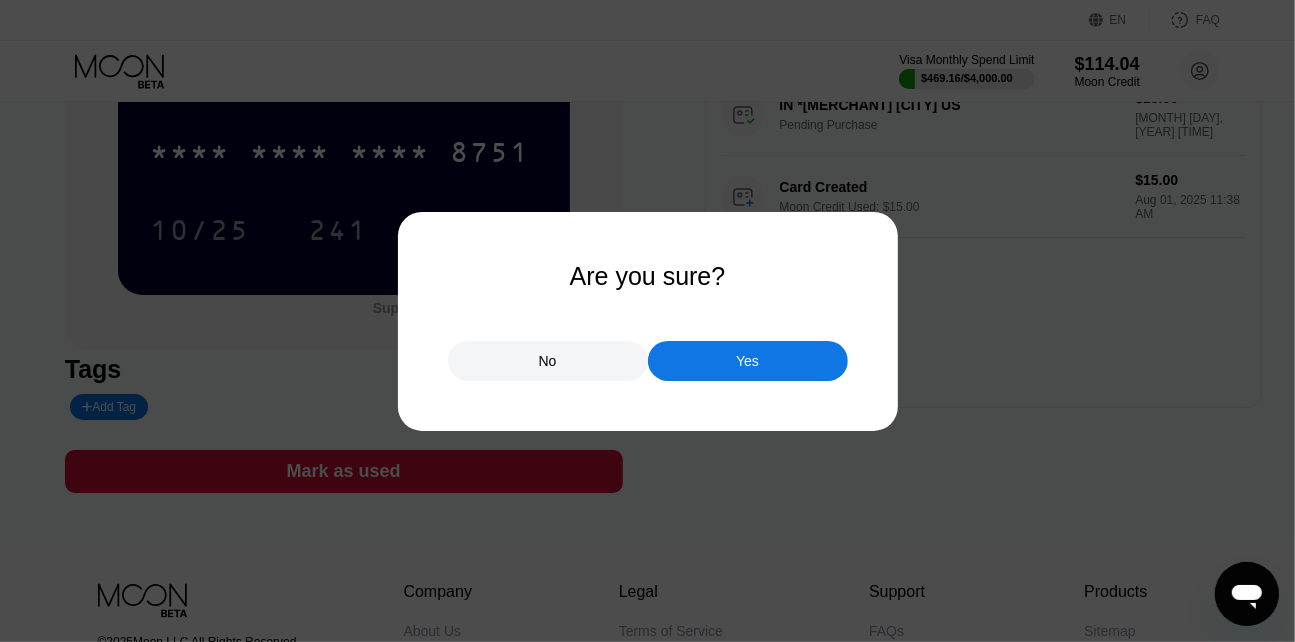 click on "Yes" at bounding box center (748, 361) 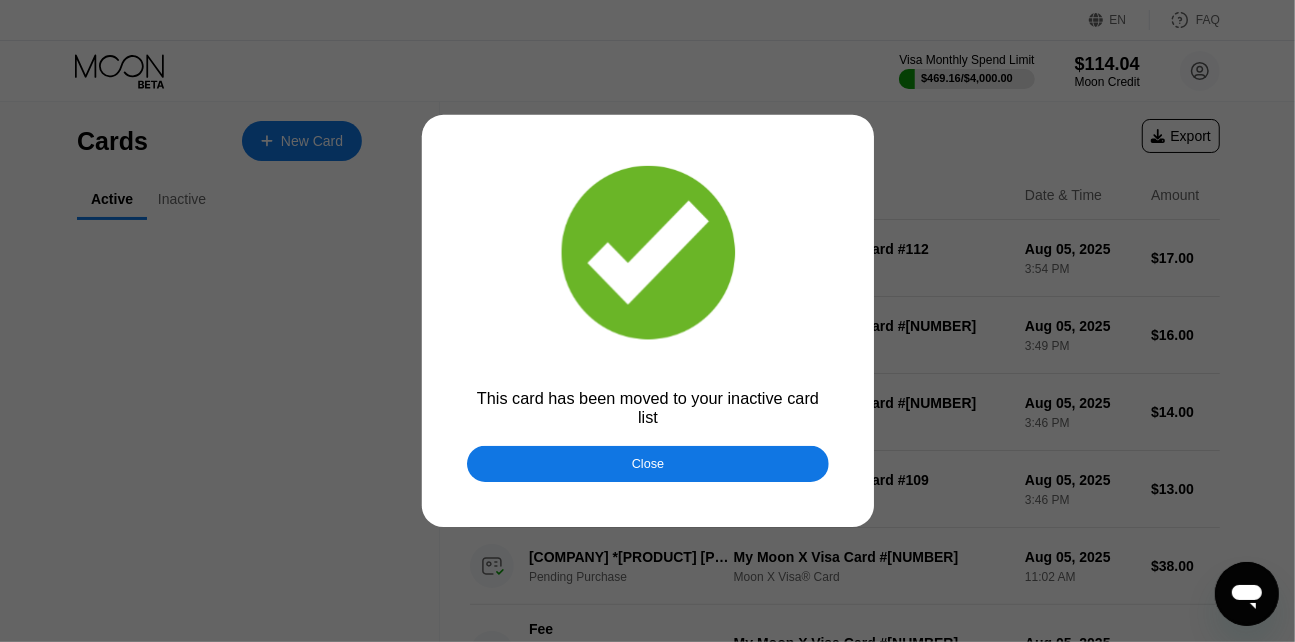 scroll, scrollTop: 0, scrollLeft: 0, axis: both 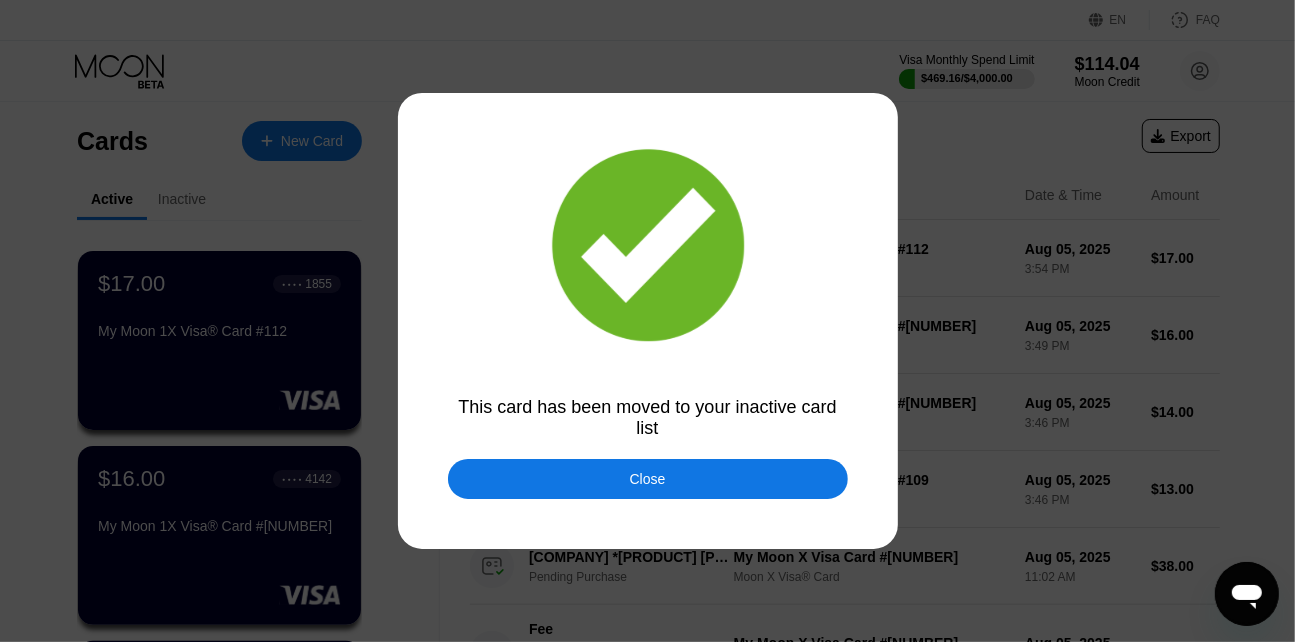 click on "Close" at bounding box center (648, 479) 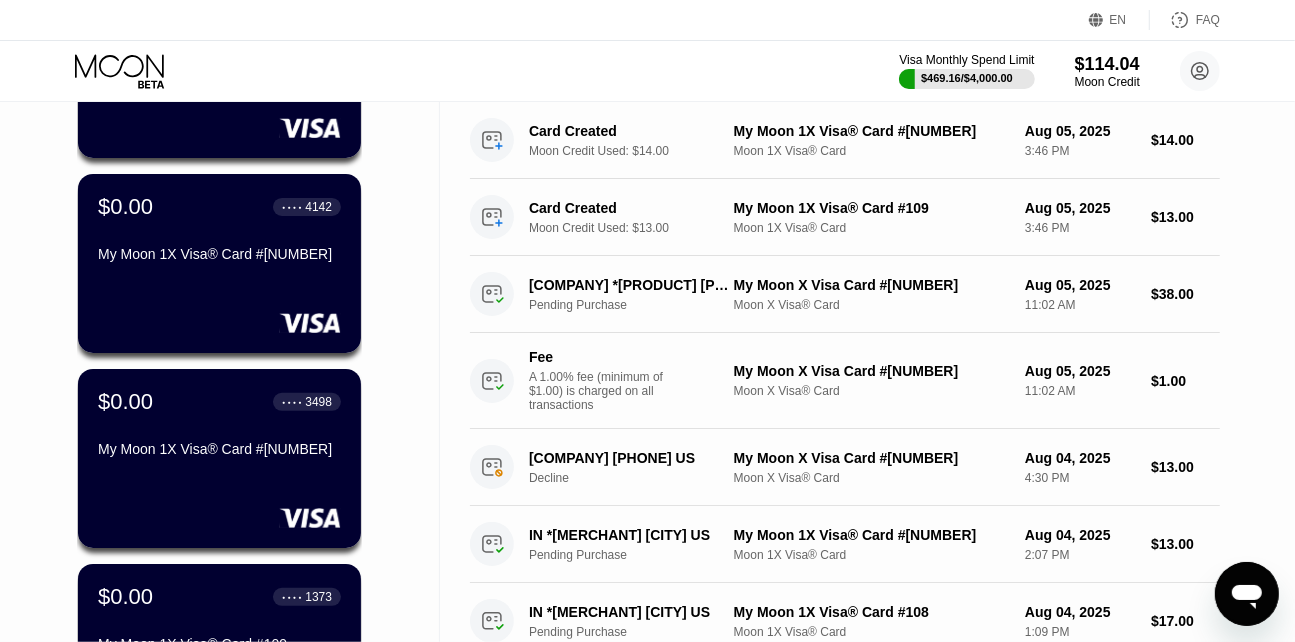 scroll, scrollTop: 545, scrollLeft: 0, axis: vertical 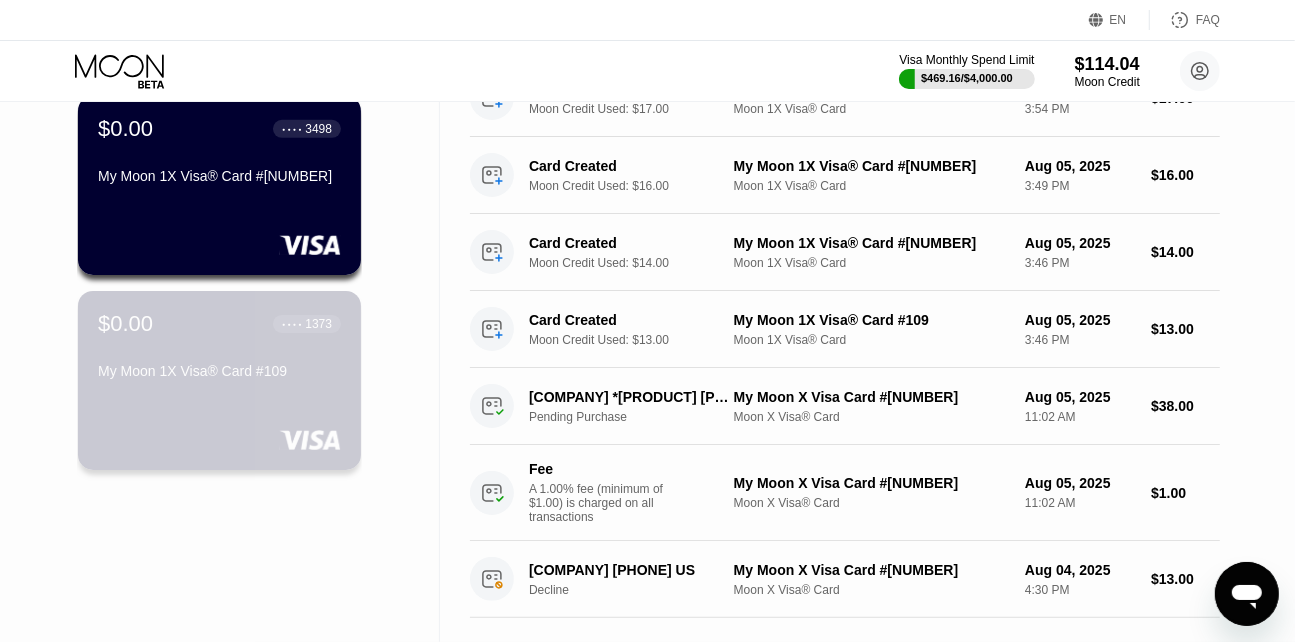 click on "My Moon 1X Visa® Card #109" at bounding box center (219, 371) 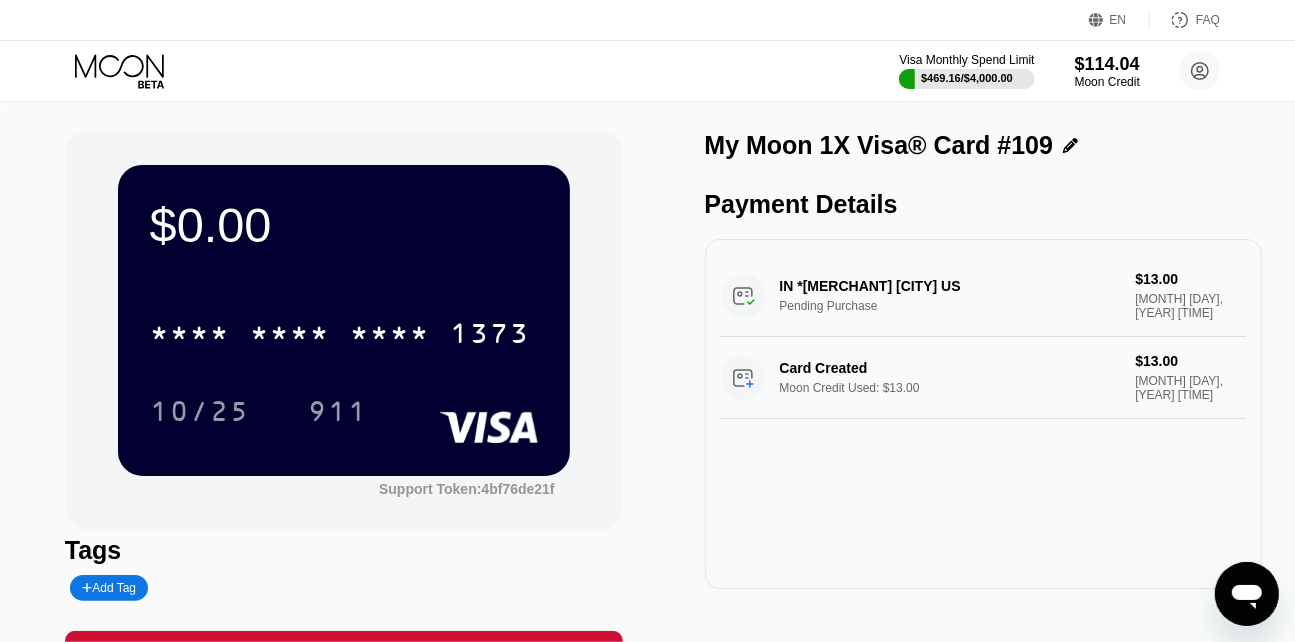 scroll, scrollTop: 272, scrollLeft: 0, axis: vertical 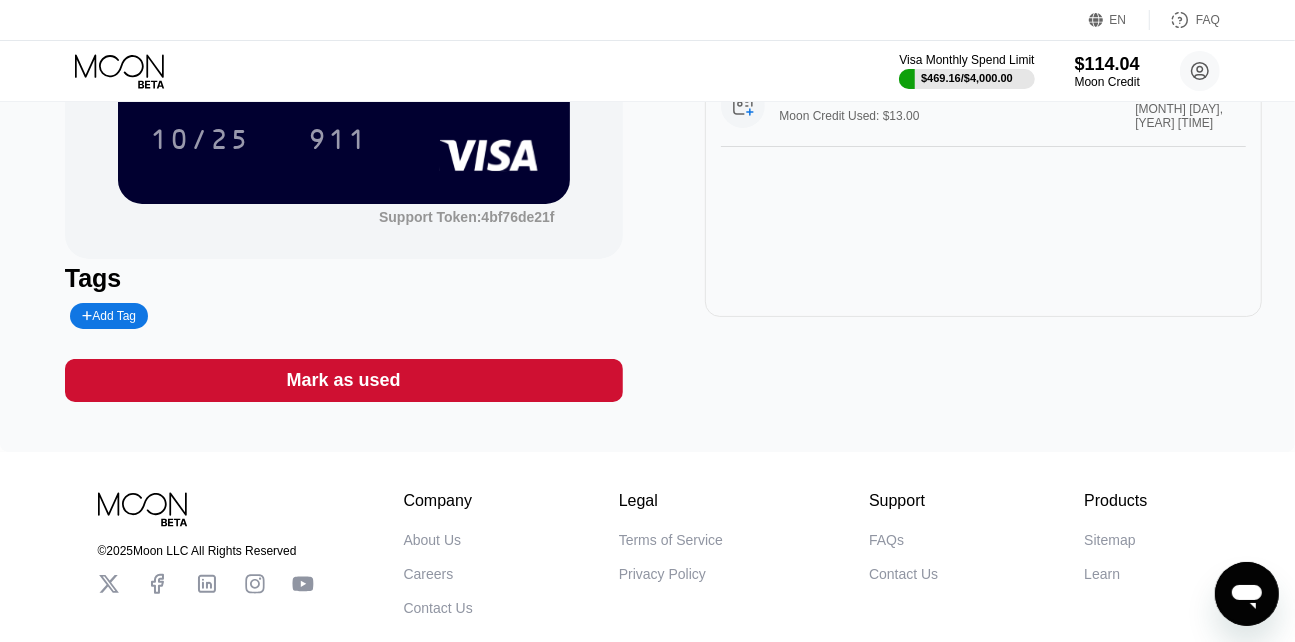 click on "Mark as used" at bounding box center [344, 380] 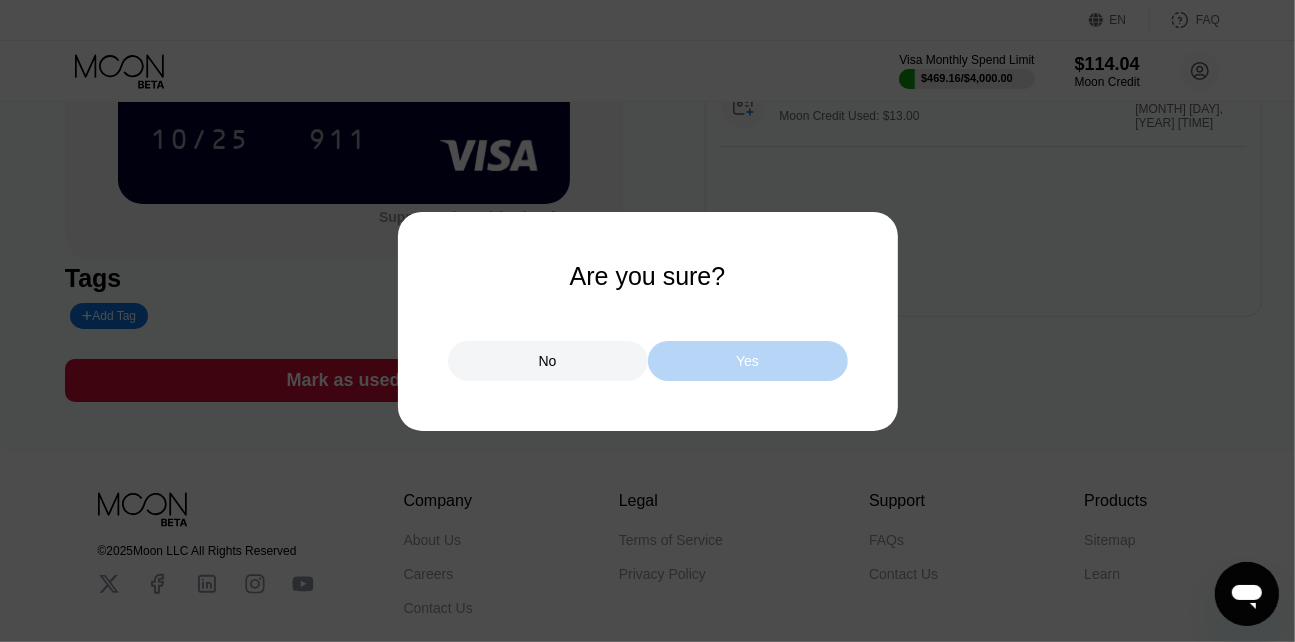 click on "Yes" at bounding box center (748, 361) 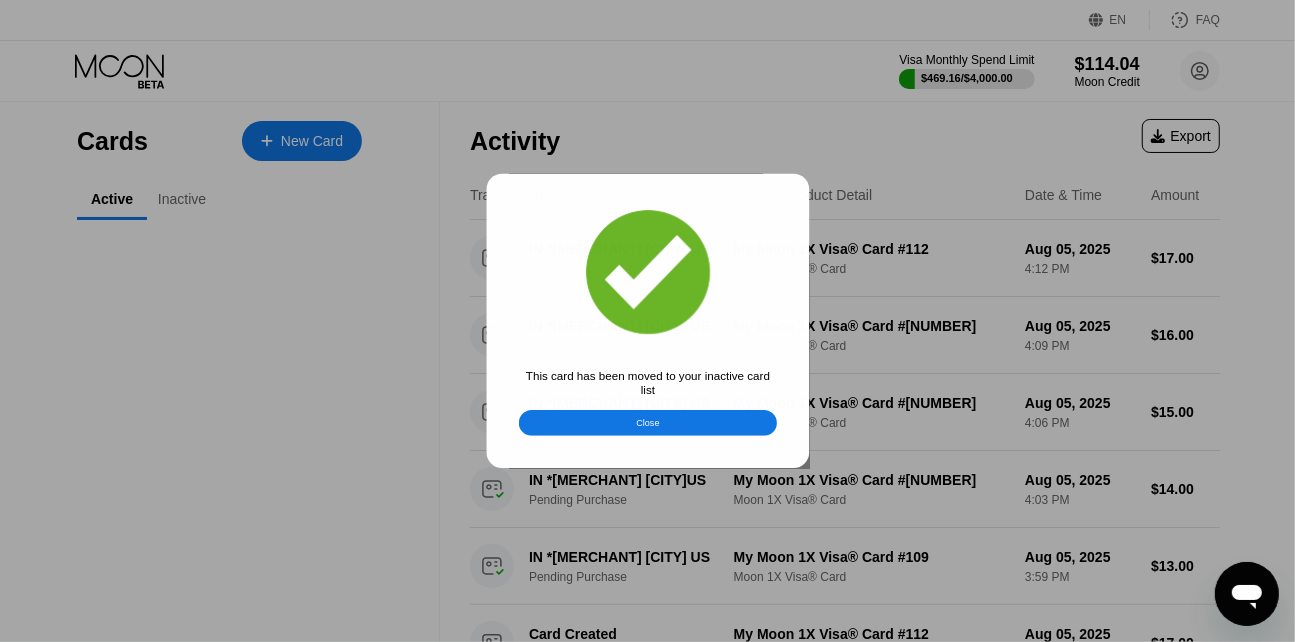 scroll, scrollTop: 0, scrollLeft: 0, axis: both 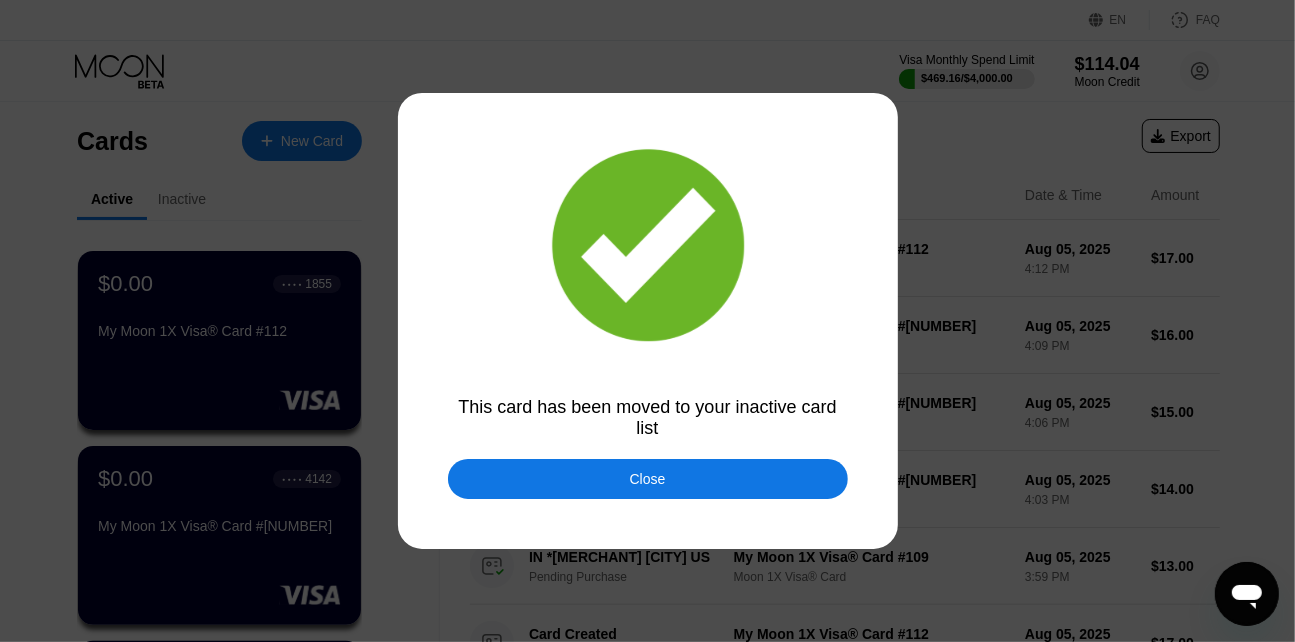 click on "Close" at bounding box center (648, 479) 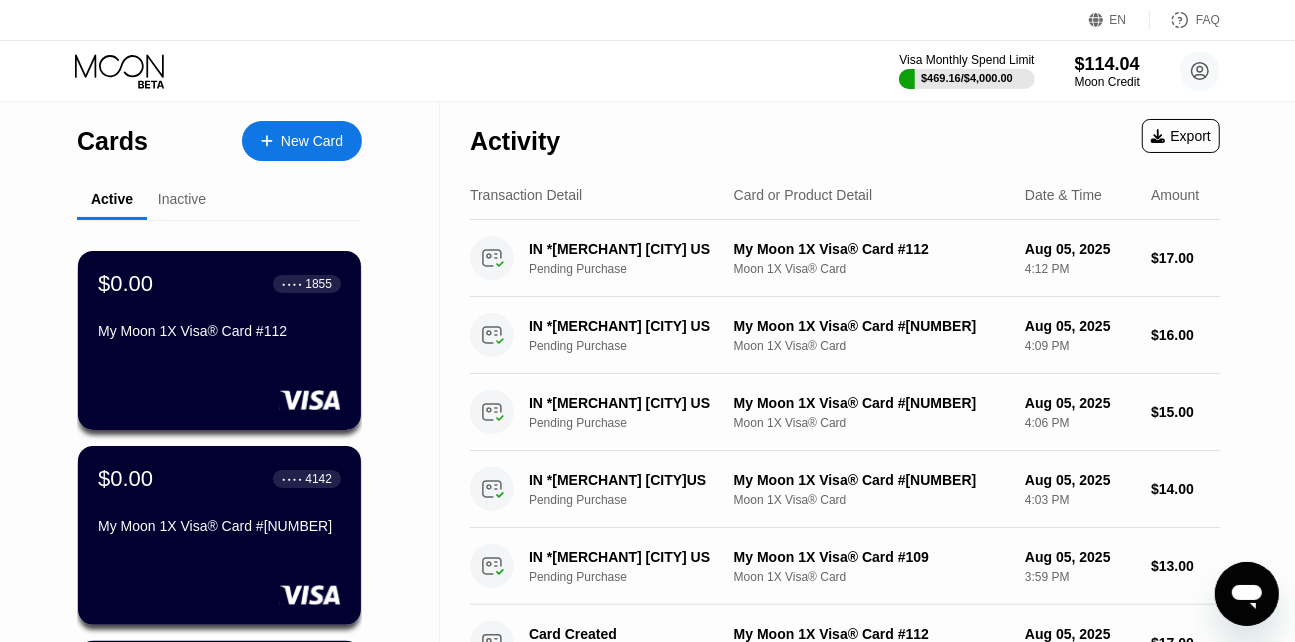 scroll, scrollTop: 363, scrollLeft: 0, axis: vertical 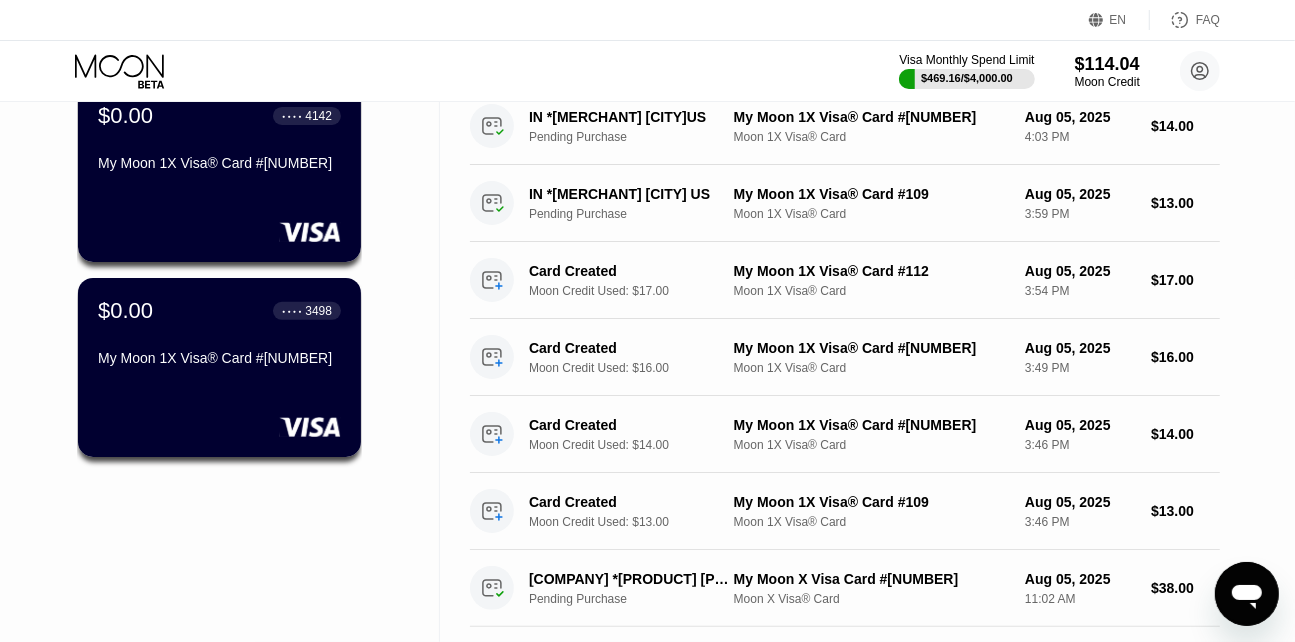 click 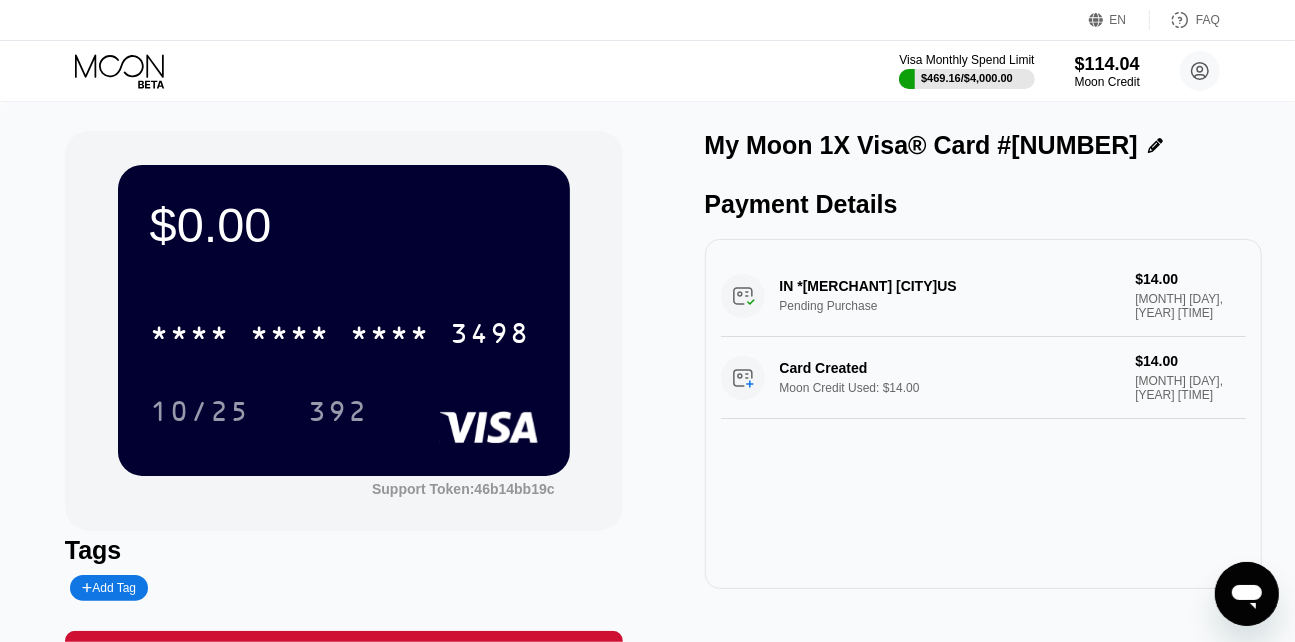 scroll, scrollTop: 397, scrollLeft: 0, axis: vertical 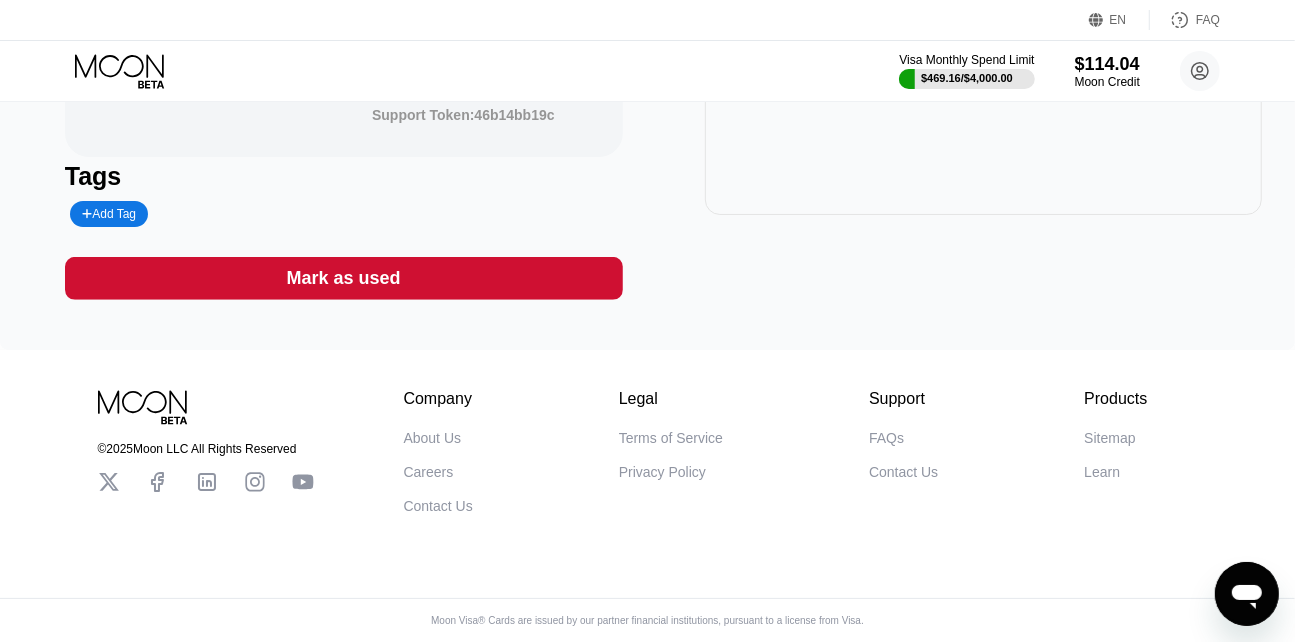 click on "$0.00 * * * * * * * * * * * * 3498 10/25 392 Support Token:  46b14bb19c Tags  Add Tag Mark as used" at bounding box center [344, 28] 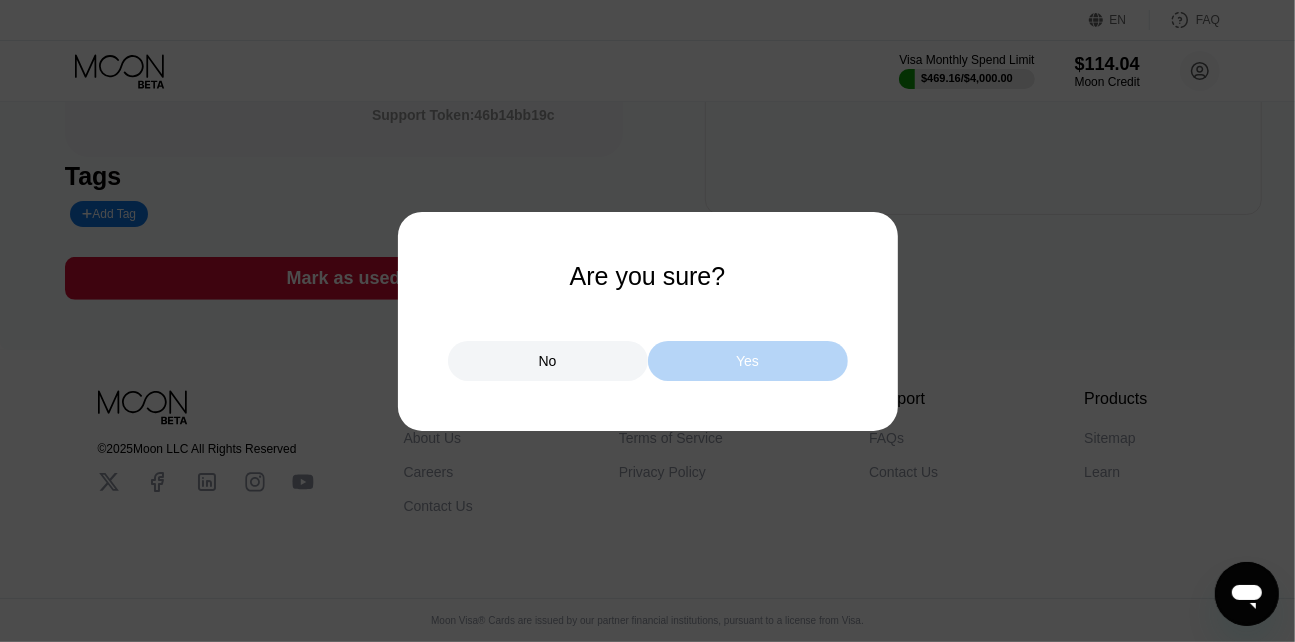 click on "Yes" at bounding box center [748, 361] 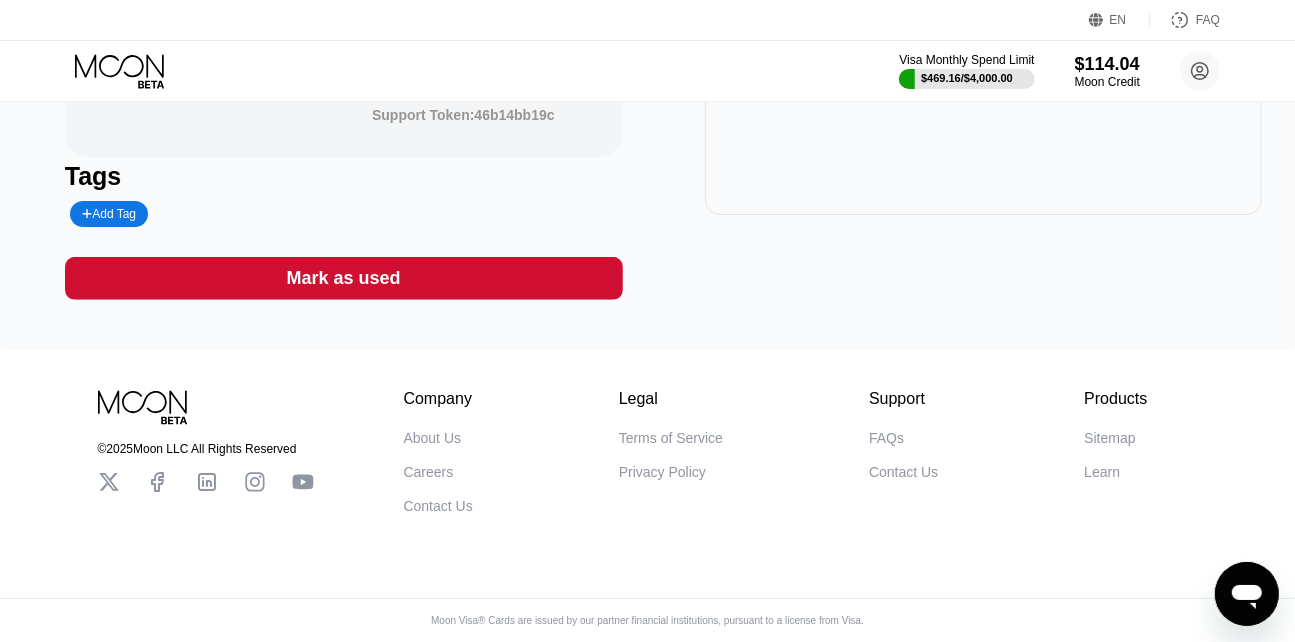 scroll, scrollTop: 0, scrollLeft: 0, axis: both 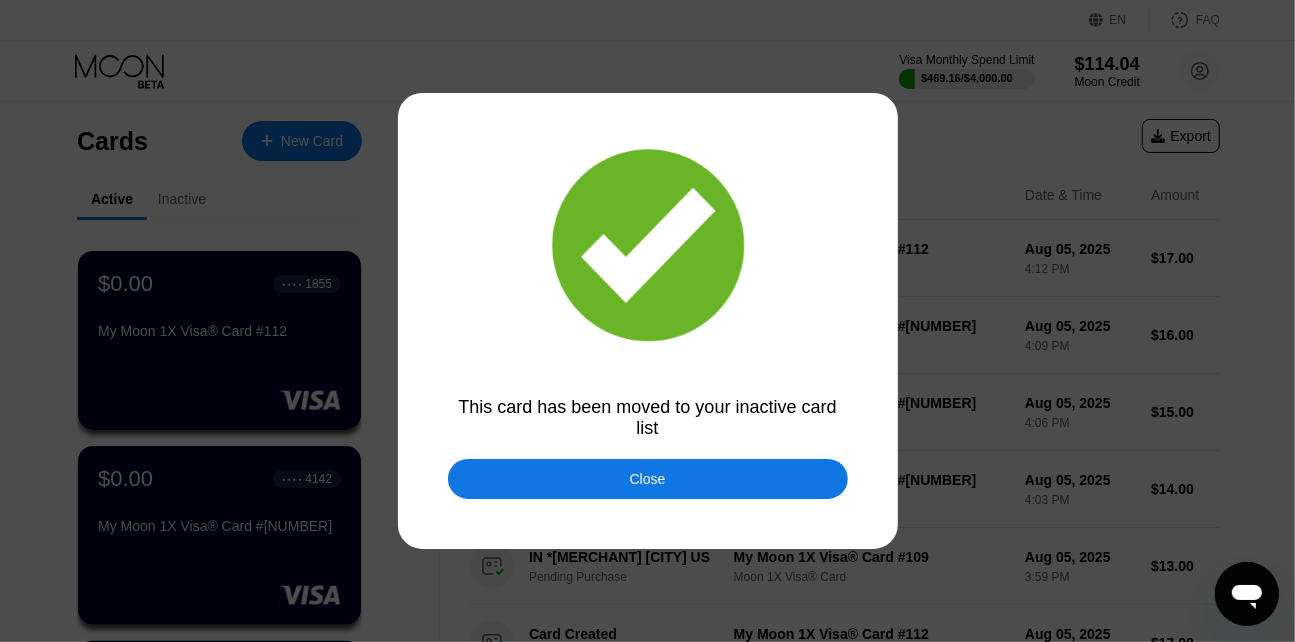 click on "Close" at bounding box center (648, 479) 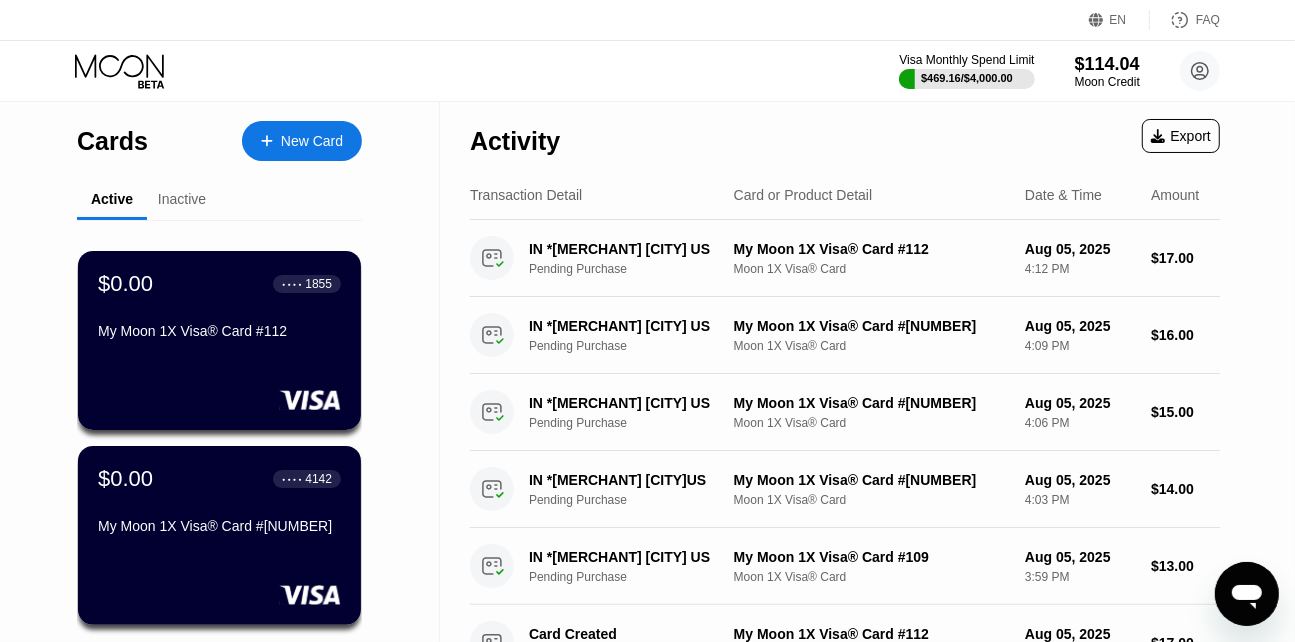 scroll, scrollTop: 272, scrollLeft: 0, axis: vertical 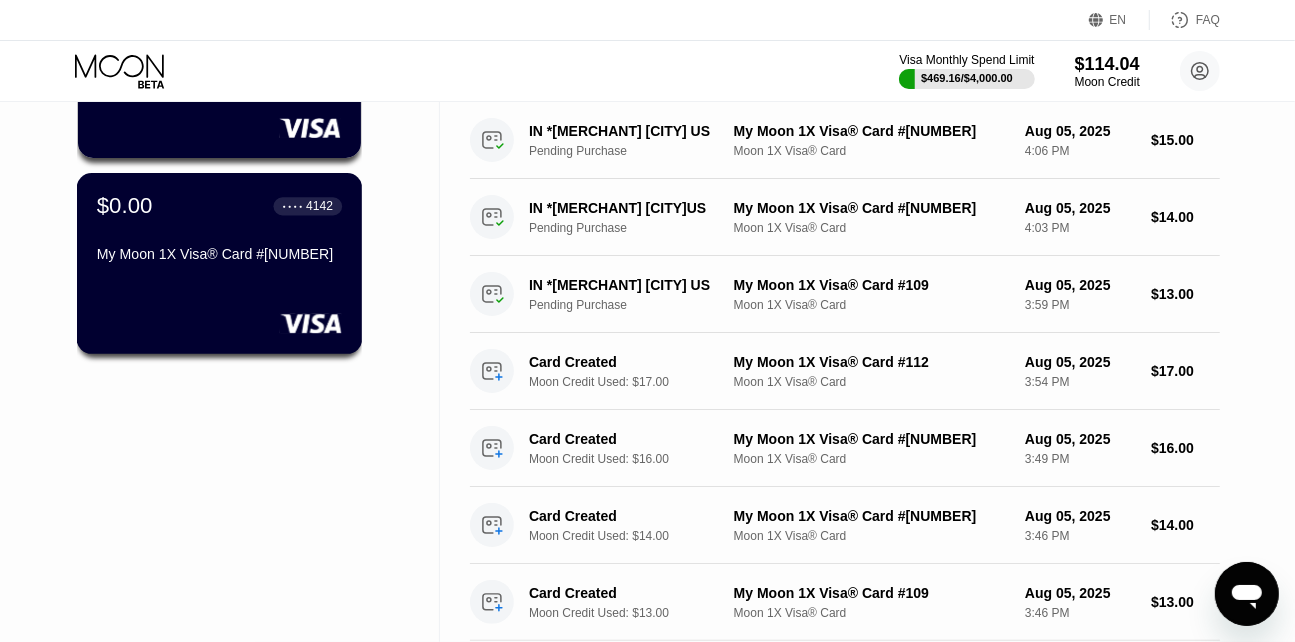 click on "$0.00 ● ● ● ● 4142 My Moon 1X Visa® Card #111" at bounding box center (220, 263) 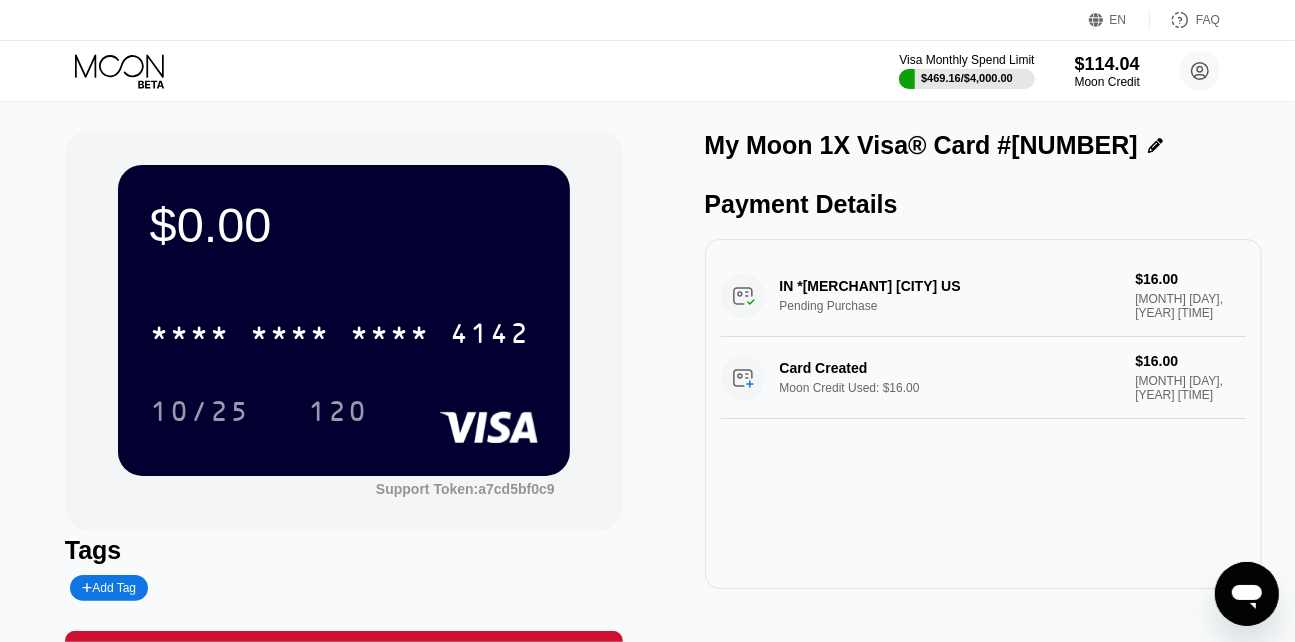 scroll, scrollTop: 272, scrollLeft: 0, axis: vertical 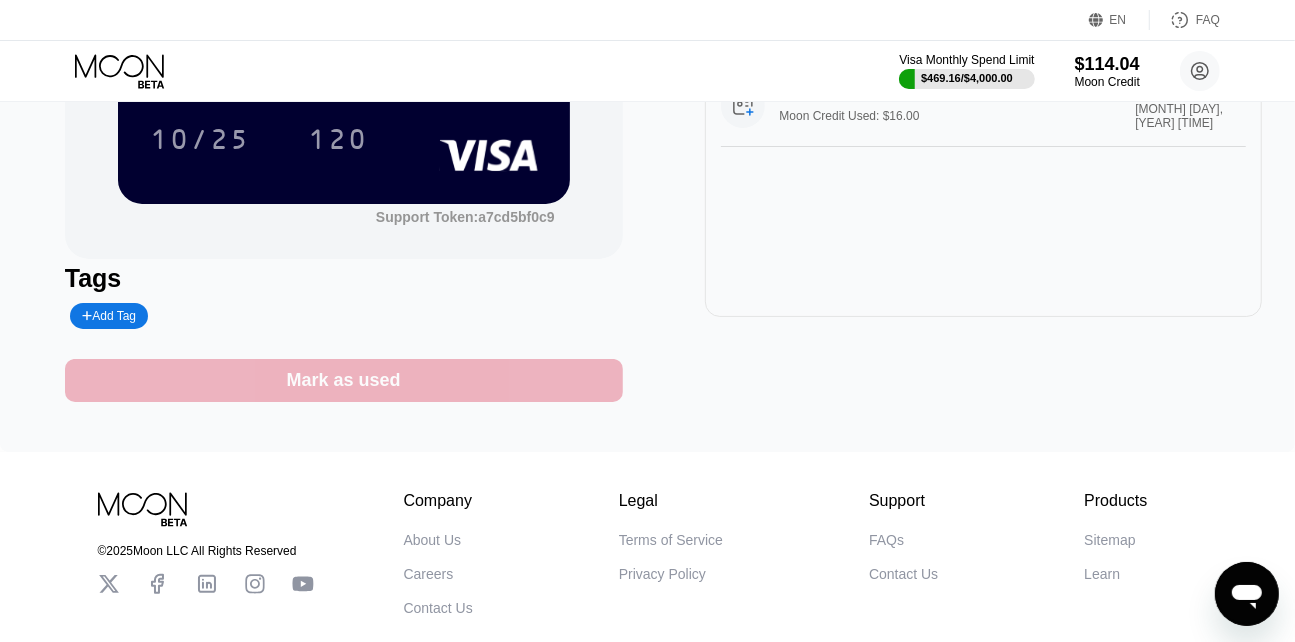 click on "Mark as used" at bounding box center [344, 380] 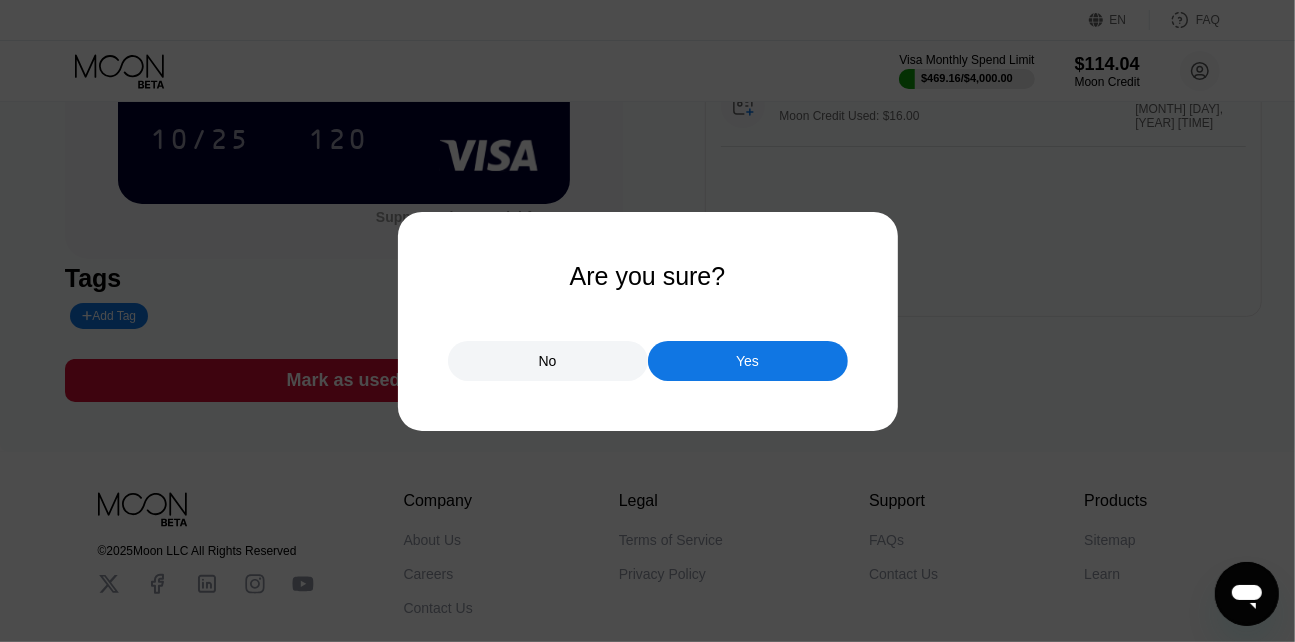 click on "Yes" at bounding box center [748, 361] 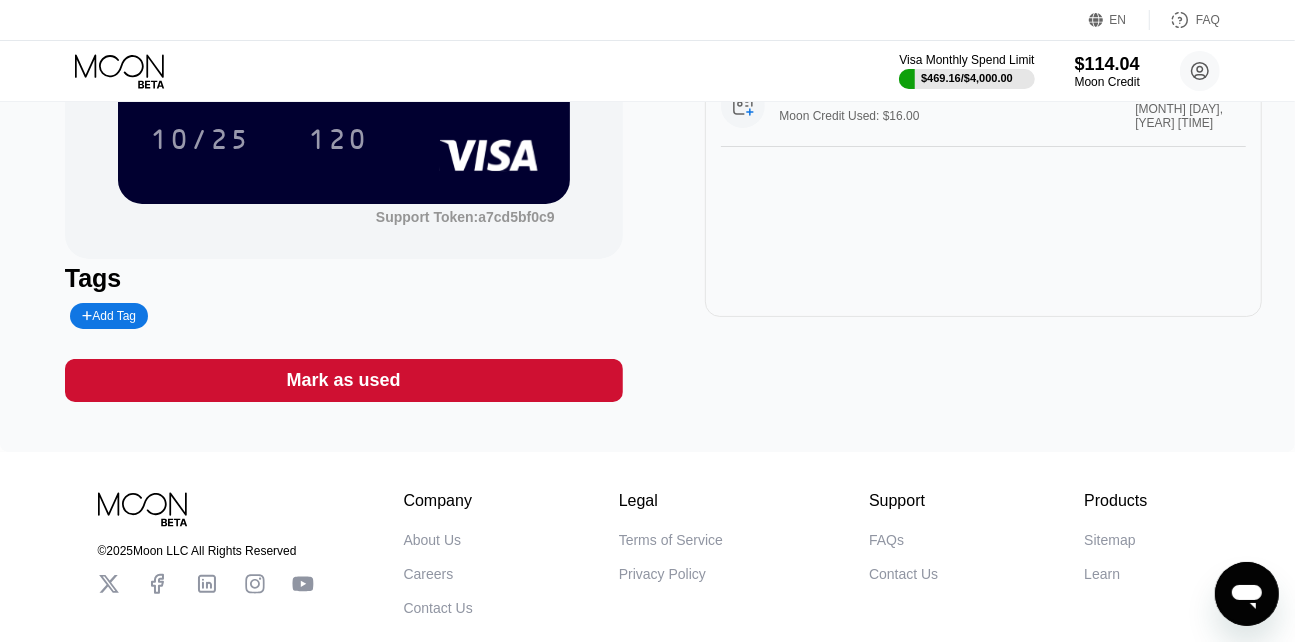 scroll, scrollTop: 0, scrollLeft: 0, axis: both 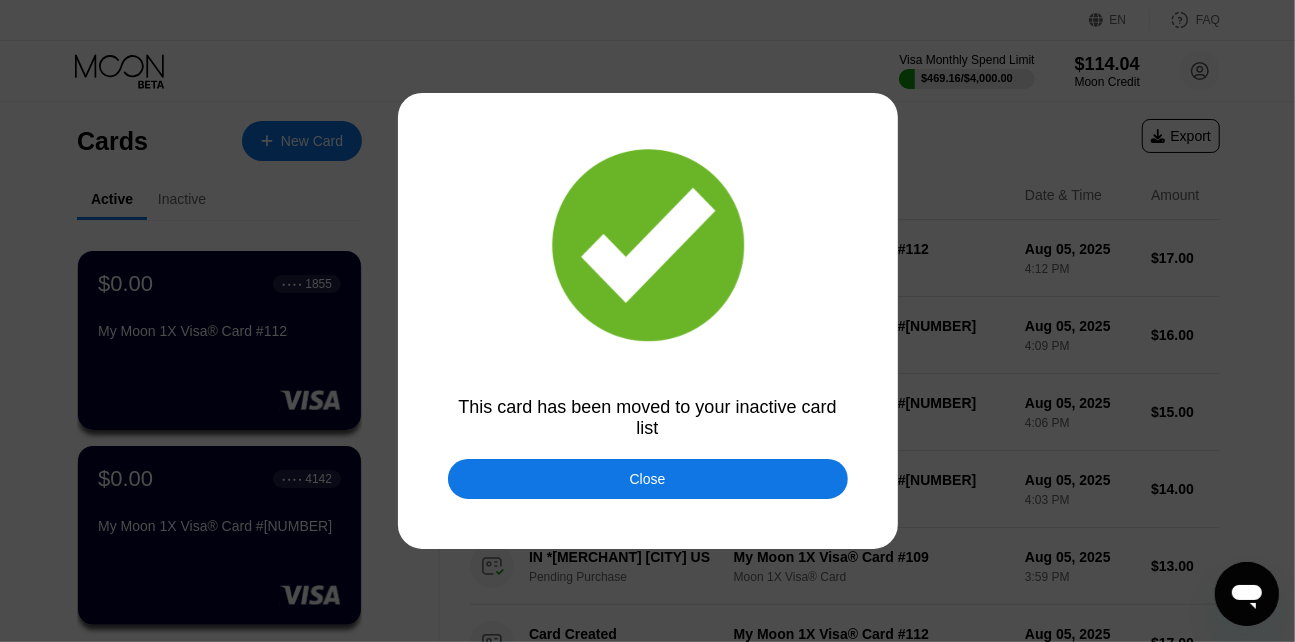 click on "Close" at bounding box center (648, 479) 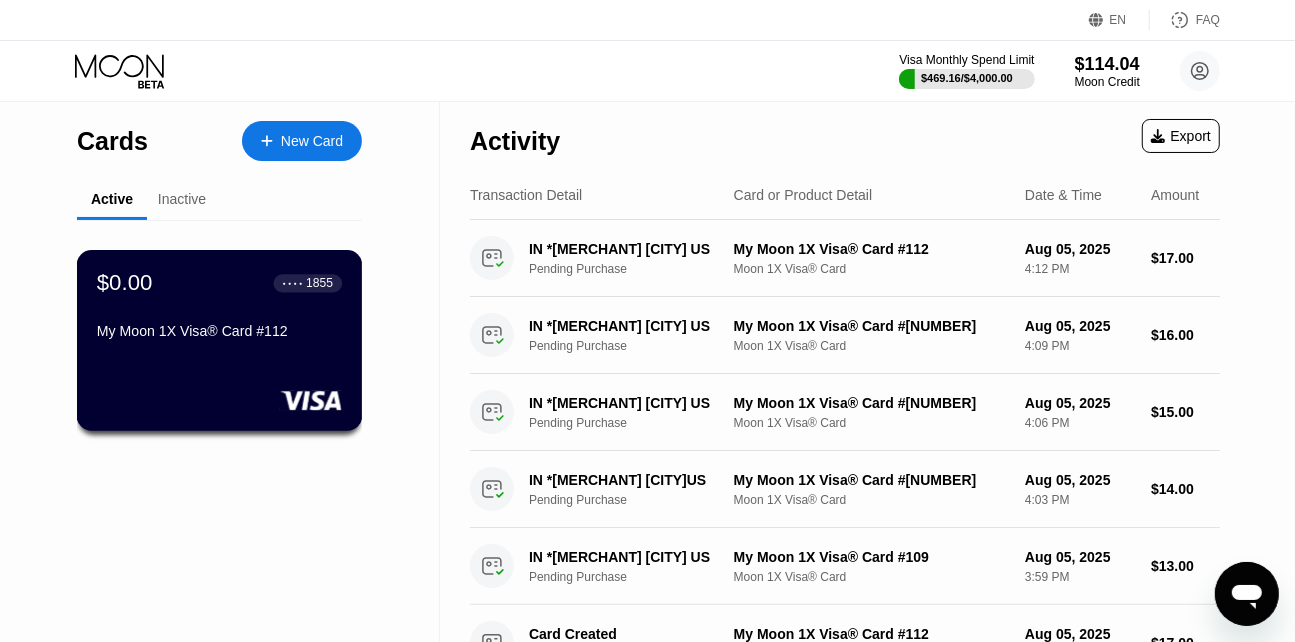 click on "My Moon 1X Visa® Card #112" at bounding box center [219, 335] 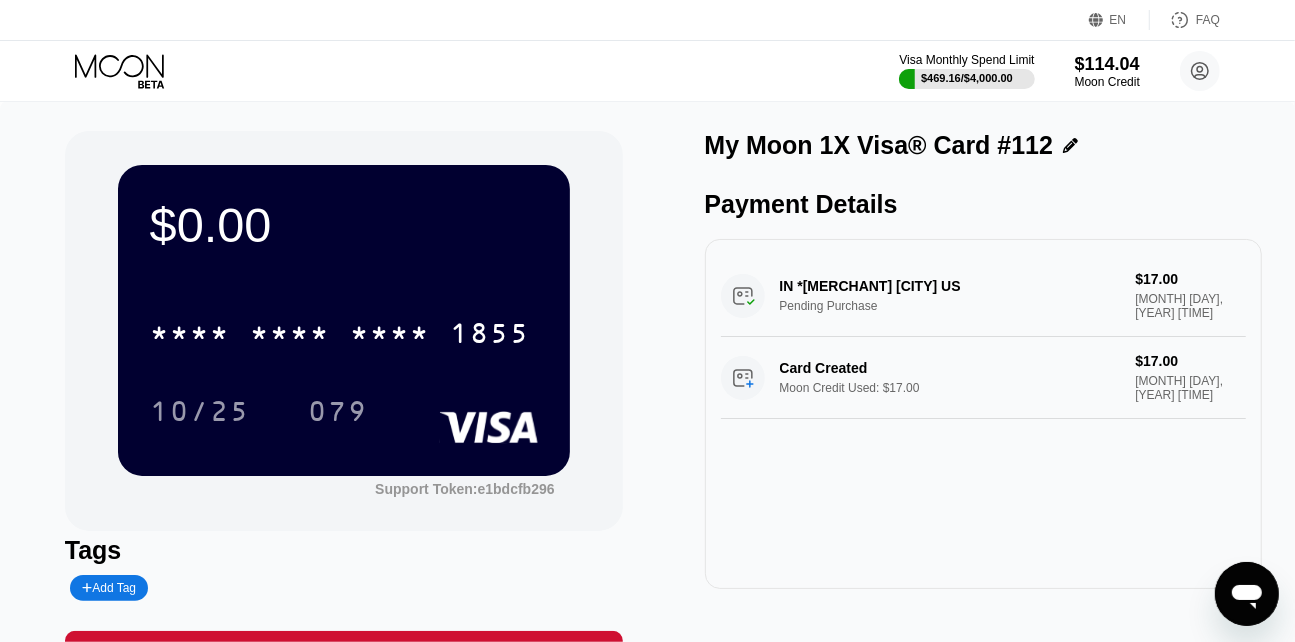 scroll, scrollTop: 181, scrollLeft: 0, axis: vertical 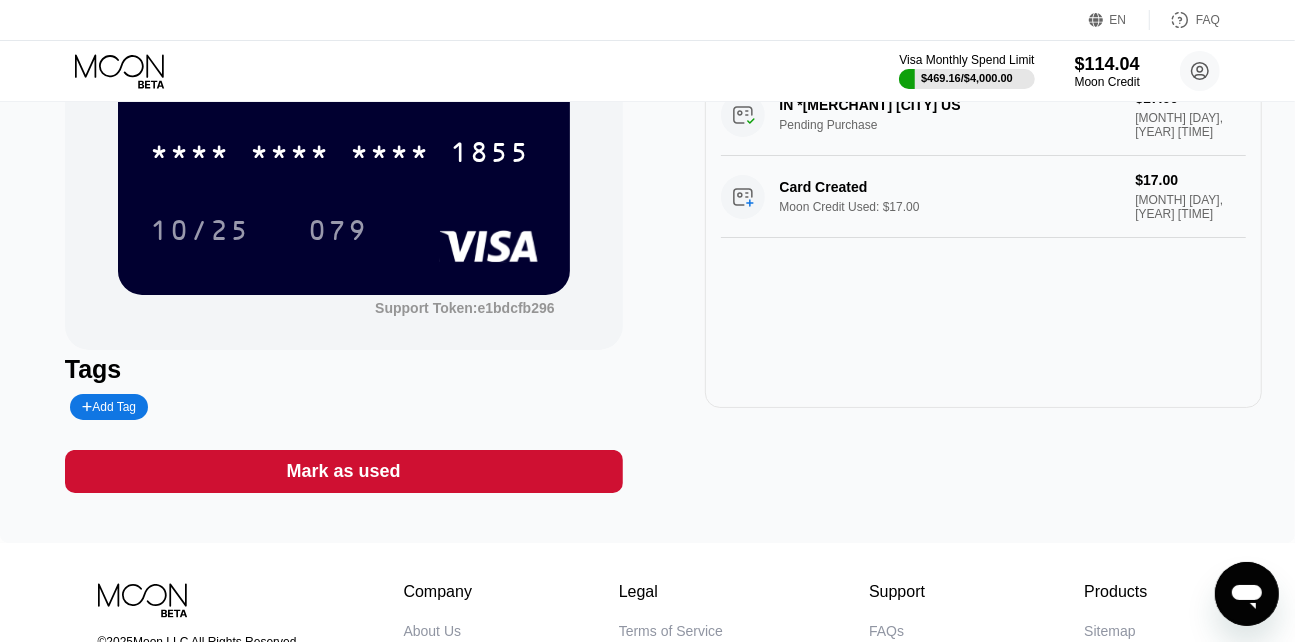 click on "Mark as used" at bounding box center [344, 471] 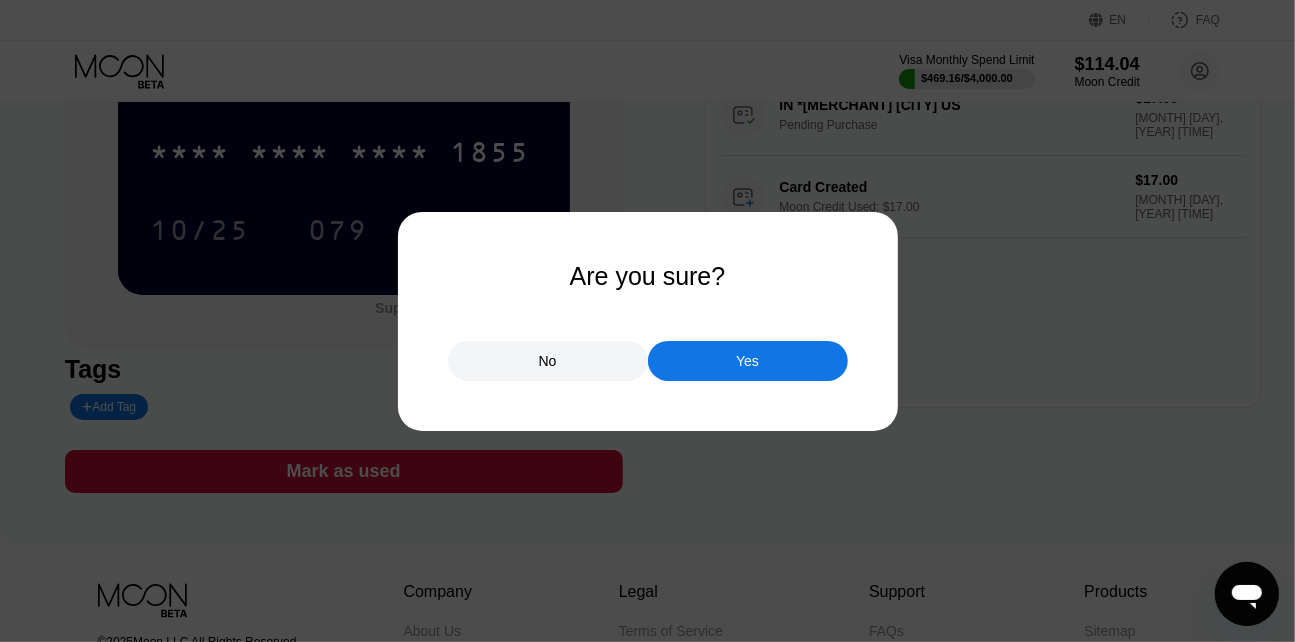click on "Yes" at bounding box center [748, 361] 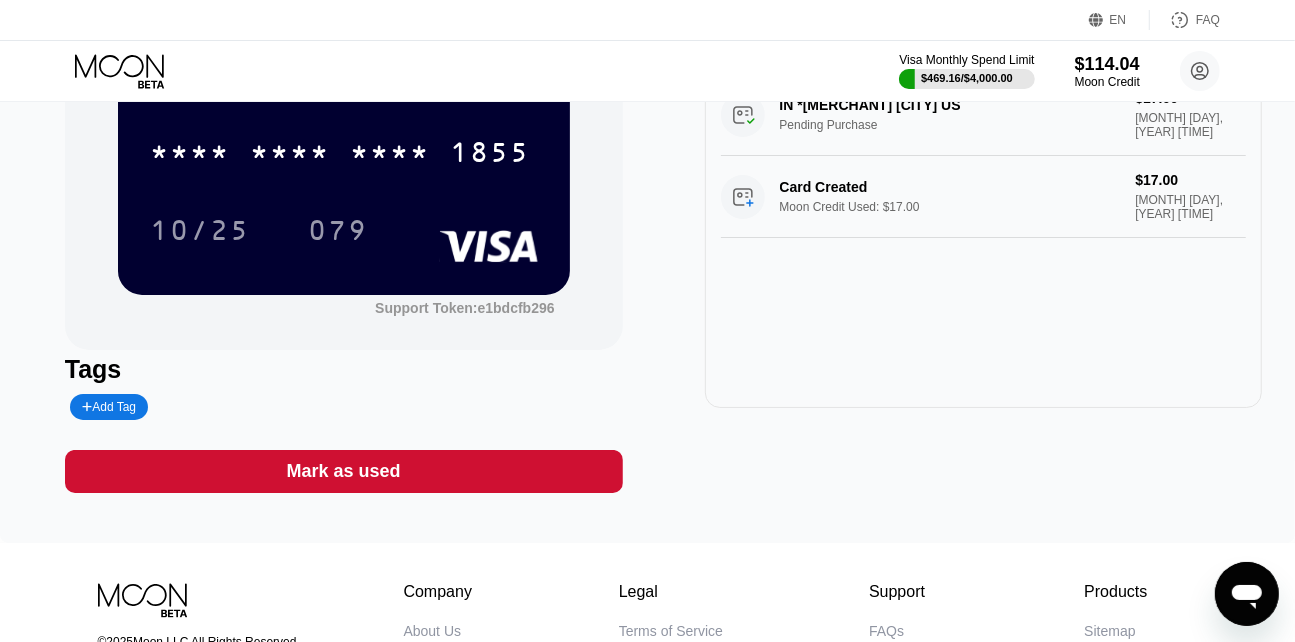 scroll, scrollTop: 0, scrollLeft: 0, axis: both 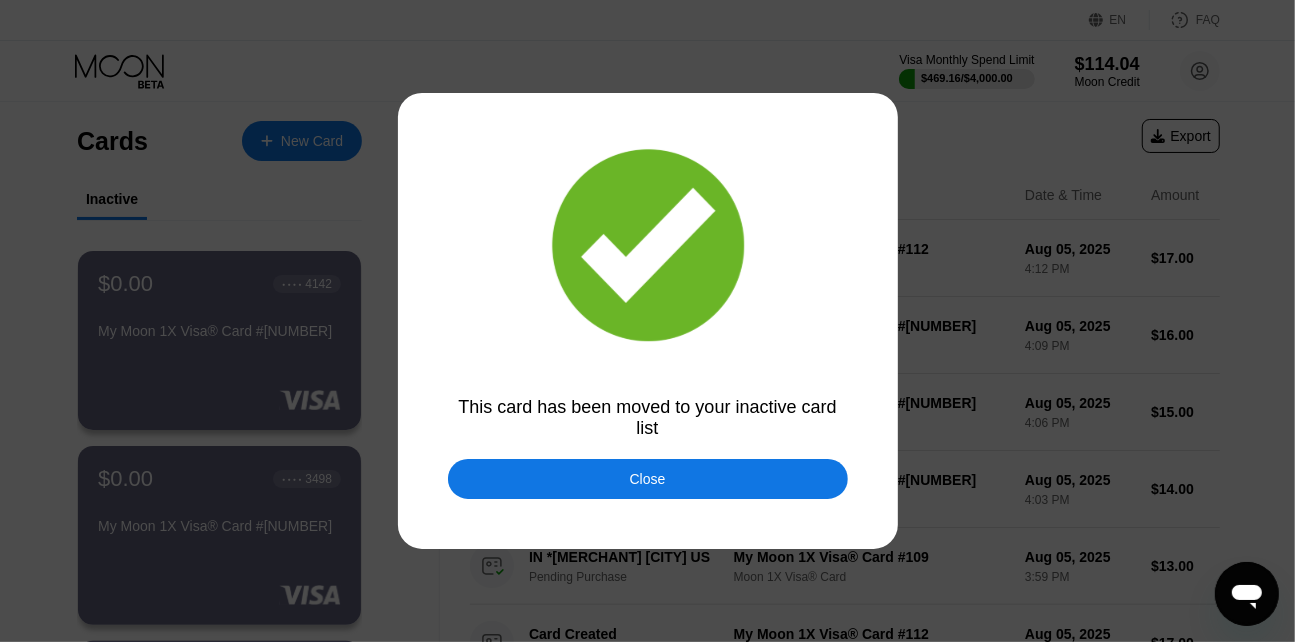 click on "Close" at bounding box center [648, 479] 